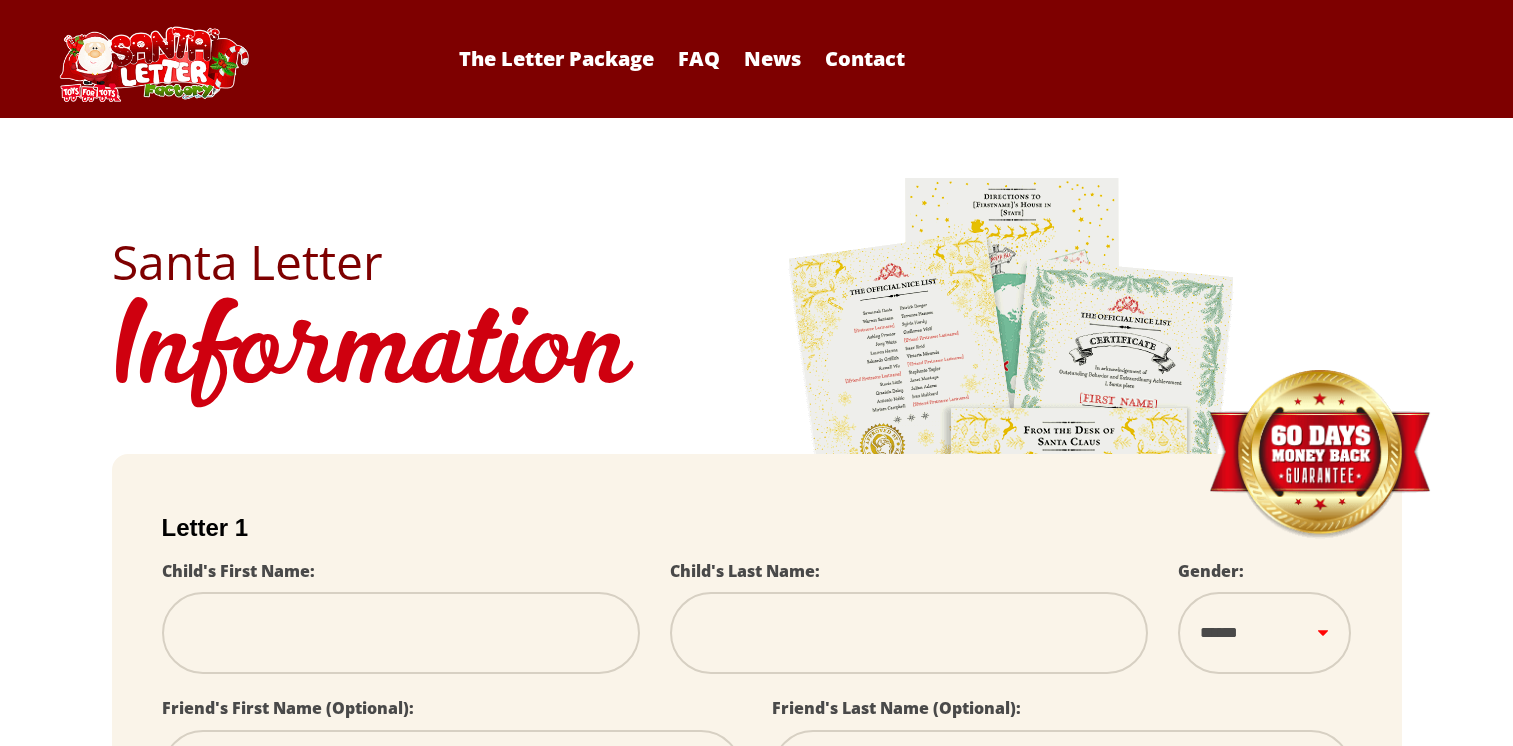 scroll, scrollTop: 0, scrollLeft: 0, axis: both 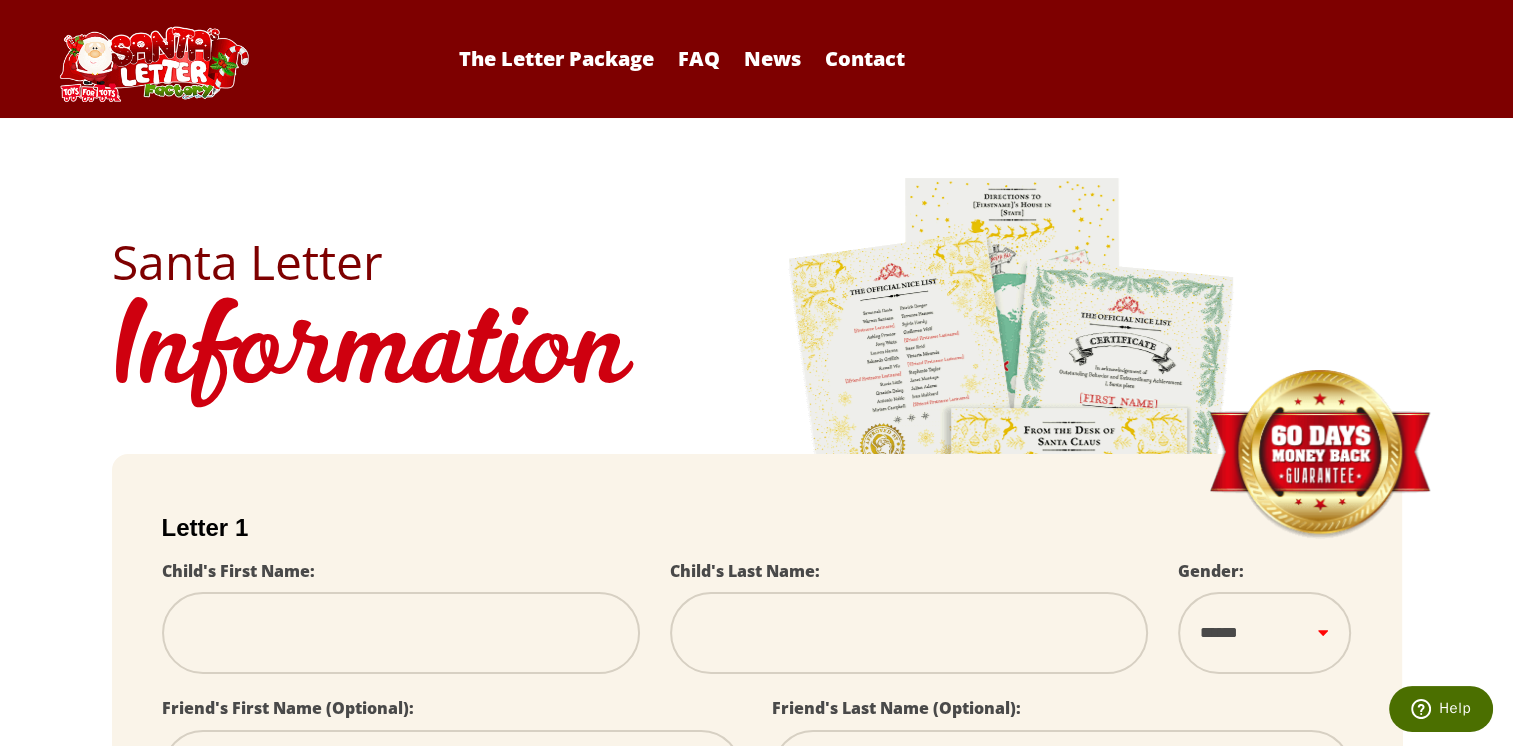 click at bounding box center [401, 633] 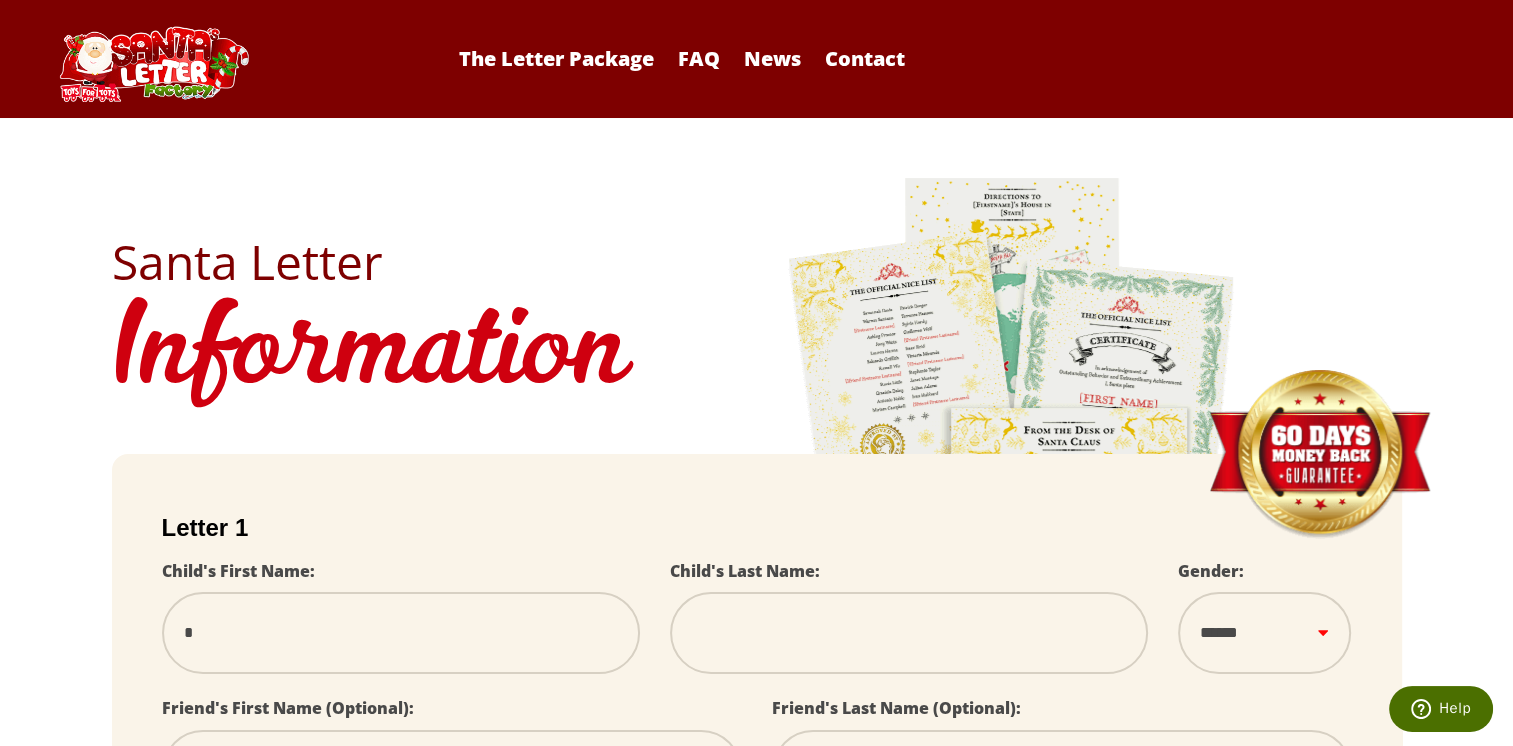 type on "*******" 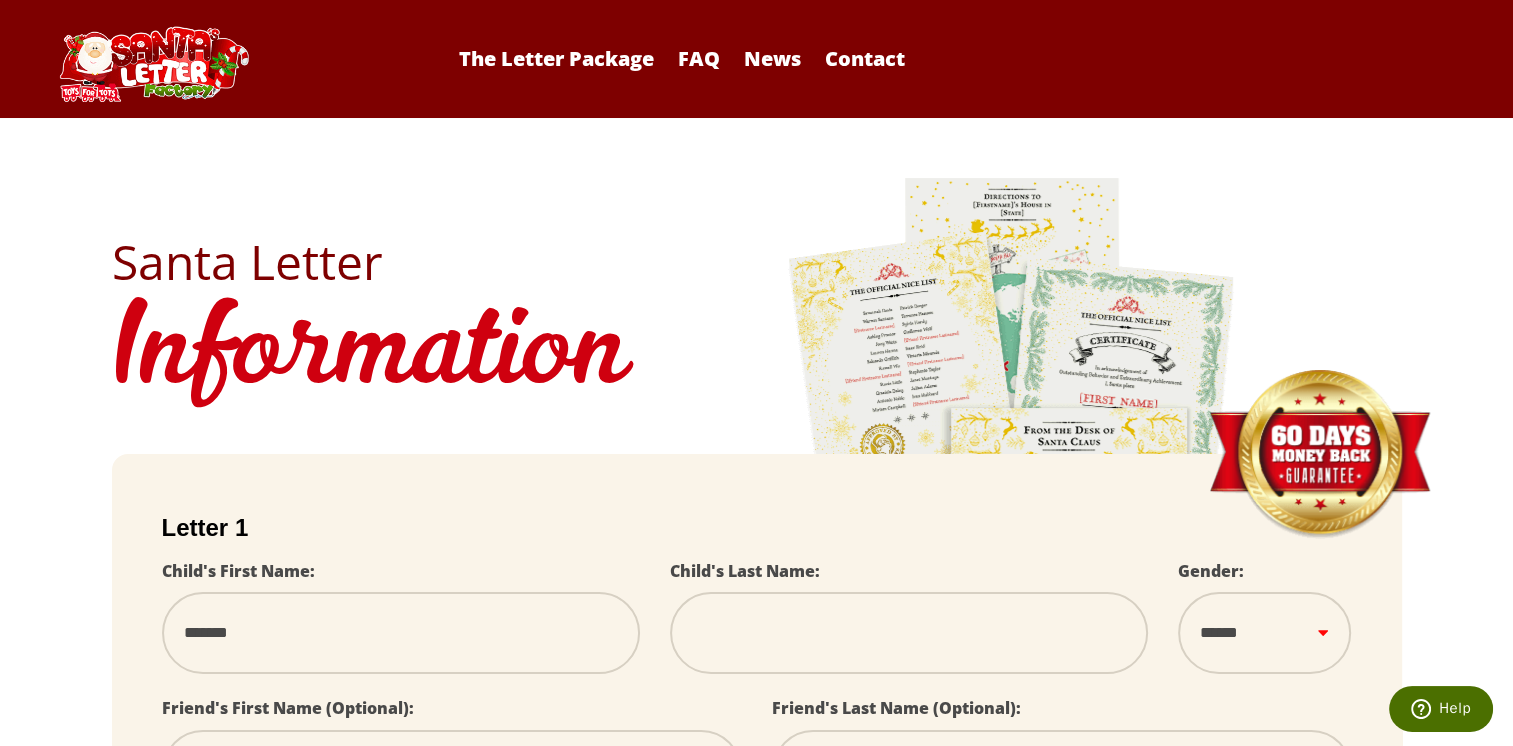 type on "******" 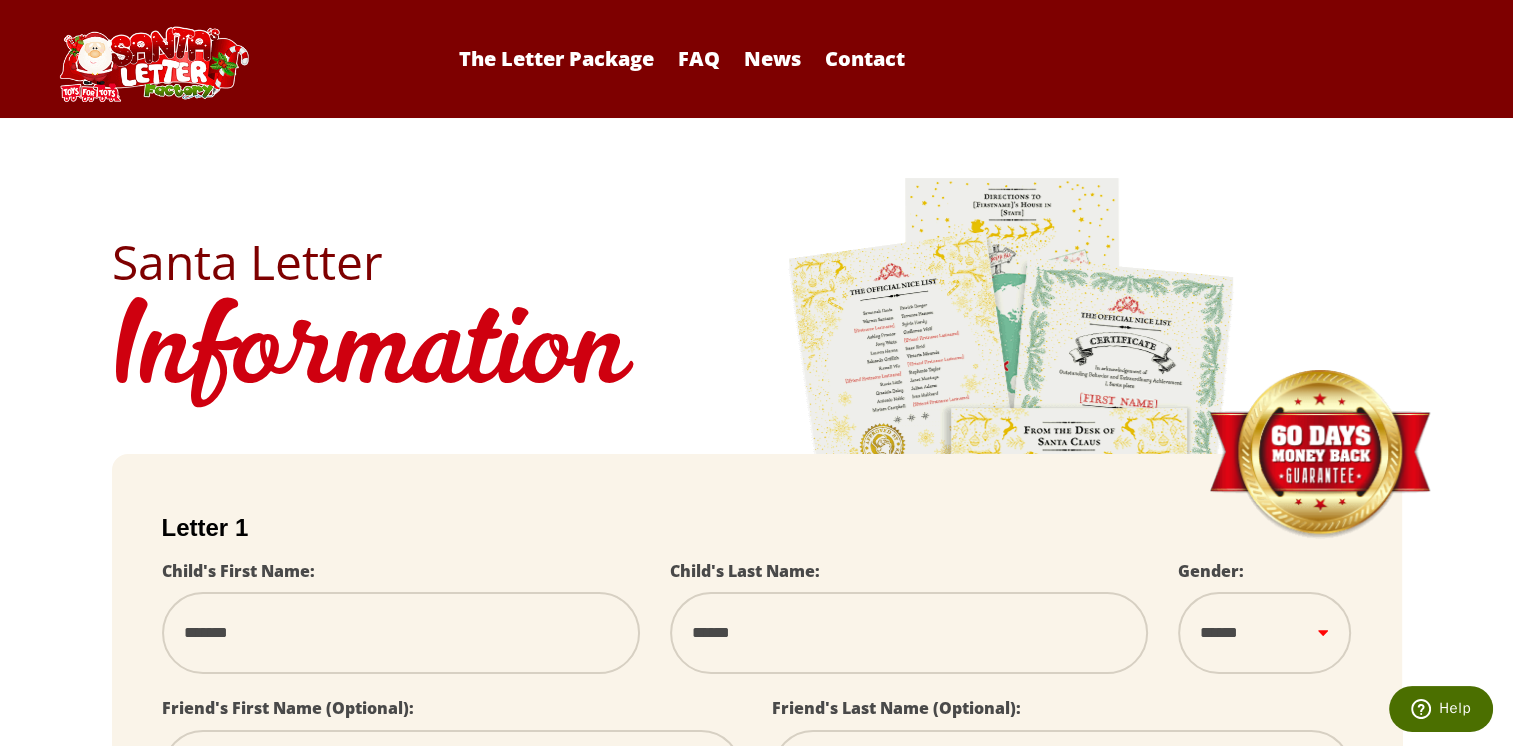 select 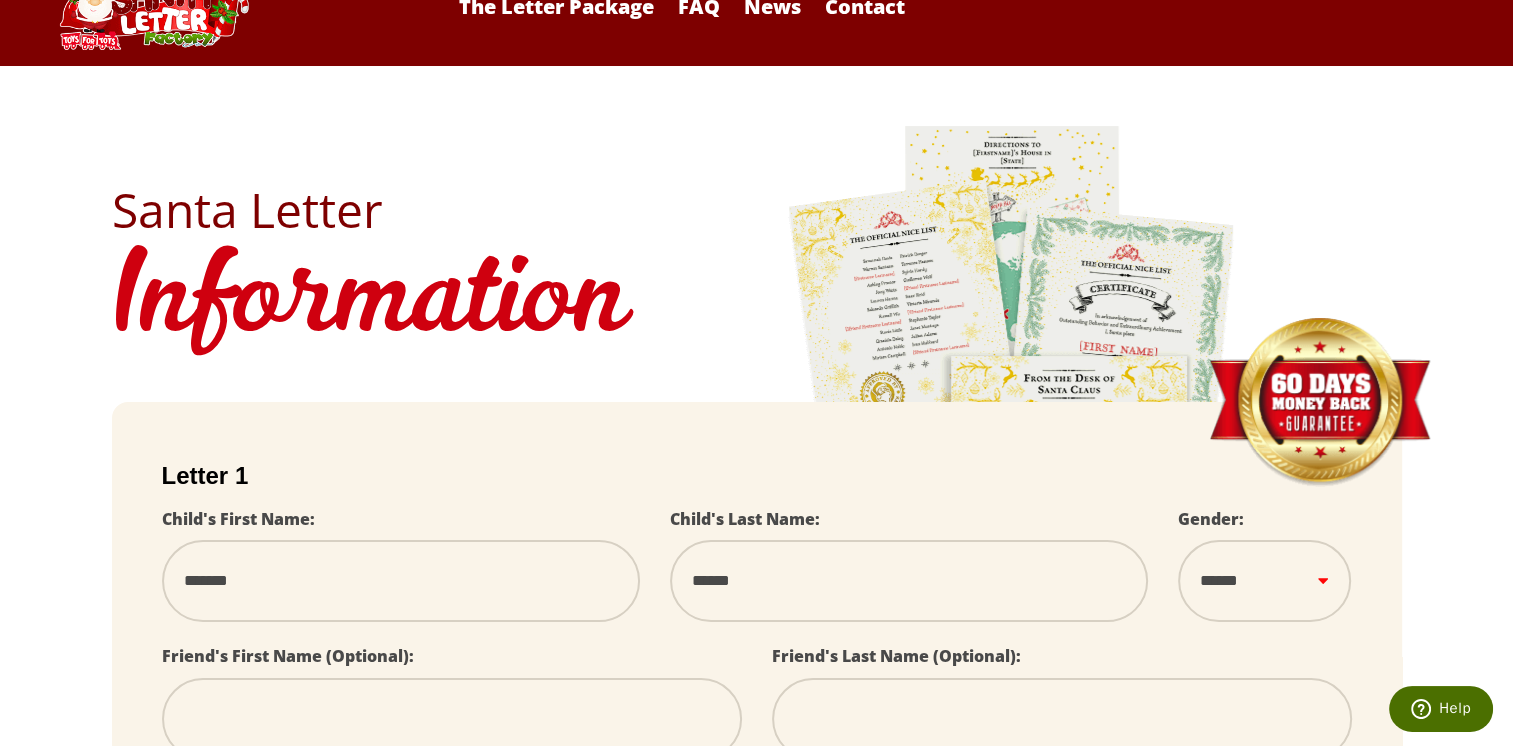 scroll, scrollTop: 100, scrollLeft: 0, axis: vertical 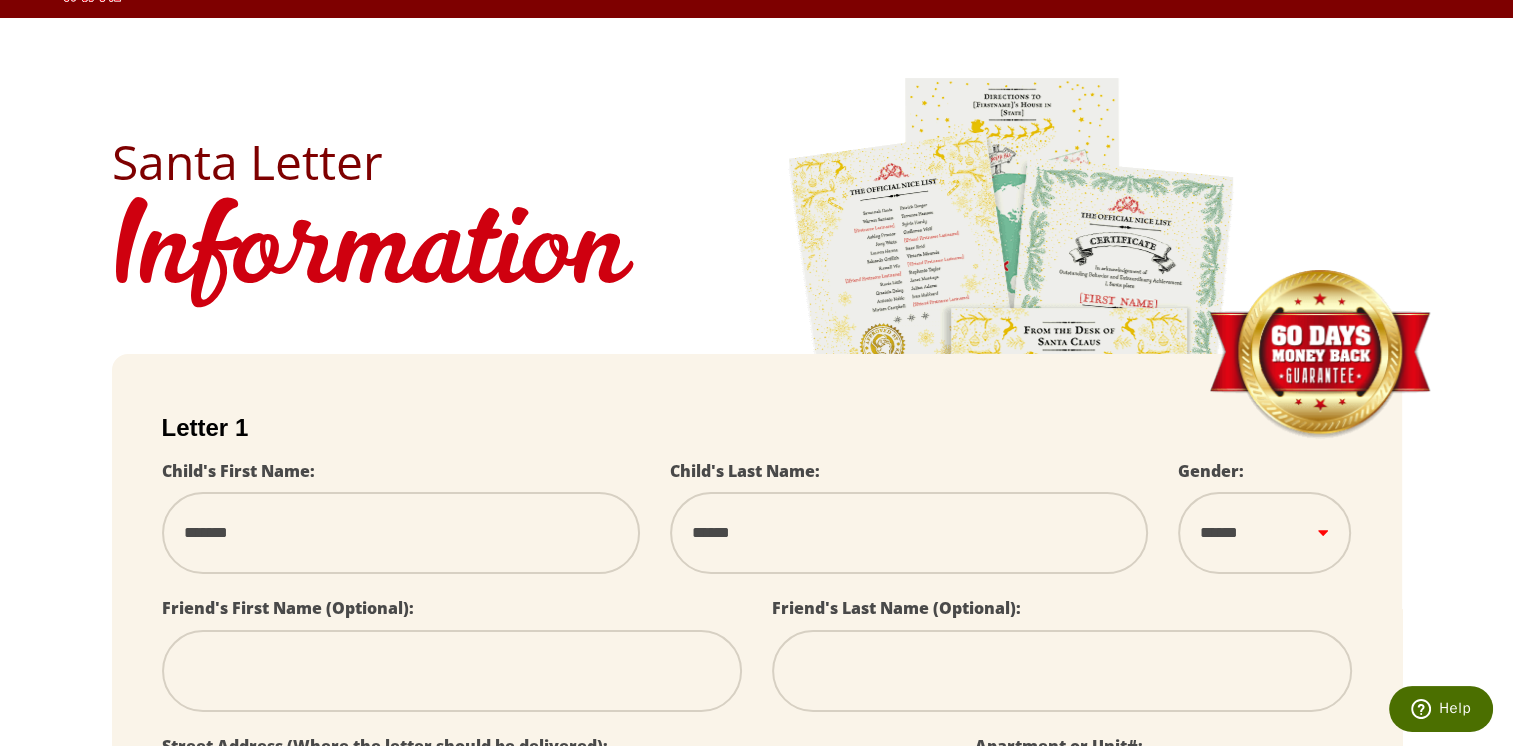 click on "******   ***   ****" at bounding box center [1264, 532] 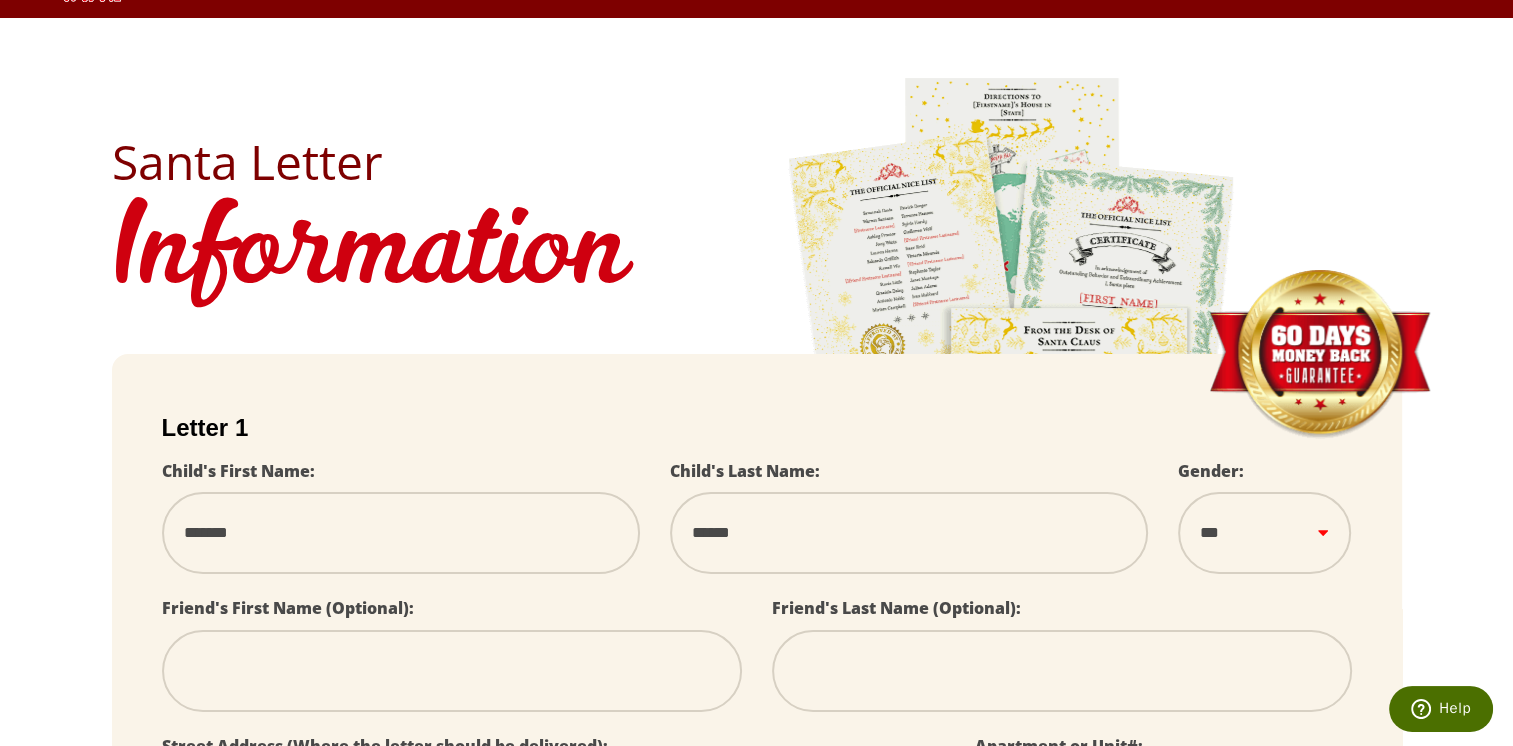 click on "******   ***   ****" at bounding box center [1264, 532] 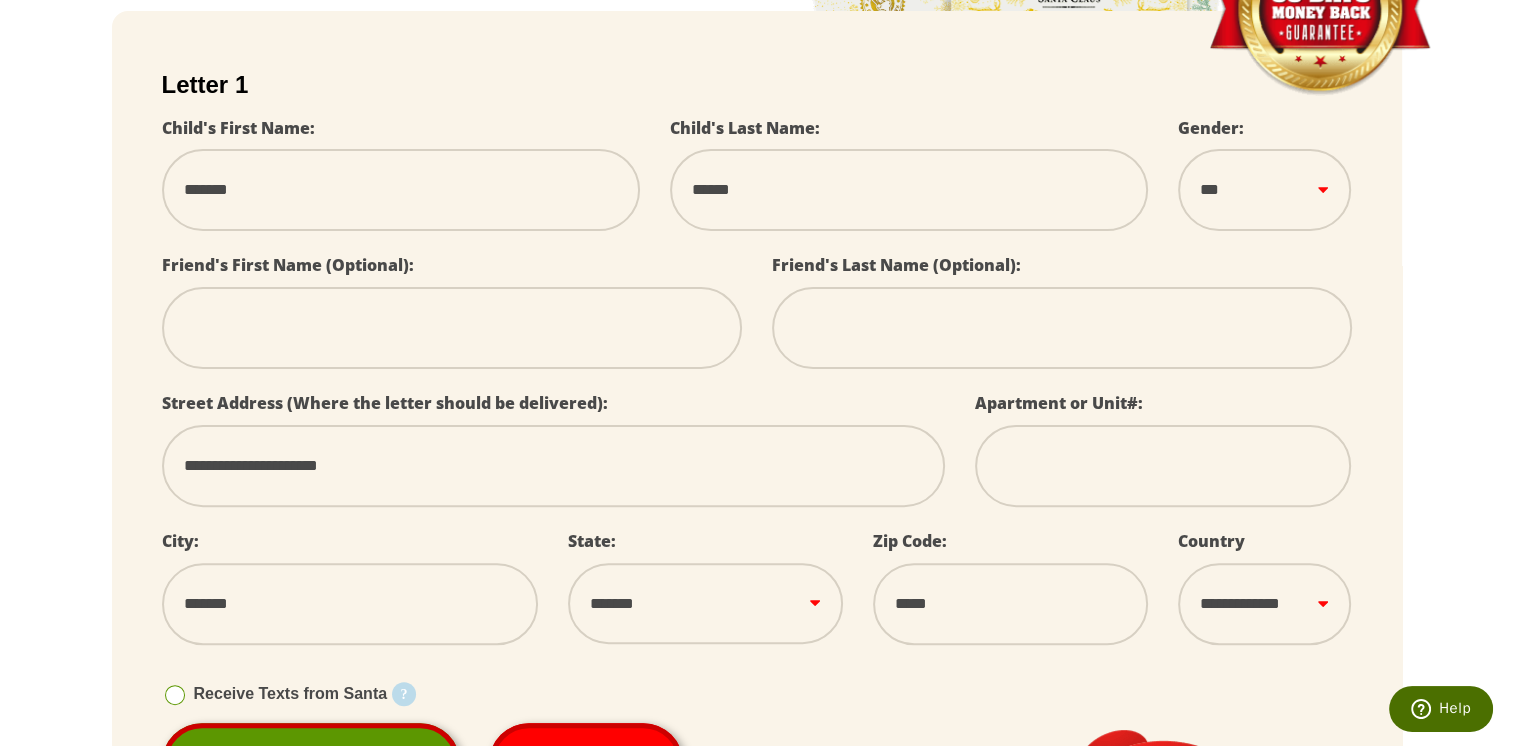 scroll, scrollTop: 900, scrollLeft: 0, axis: vertical 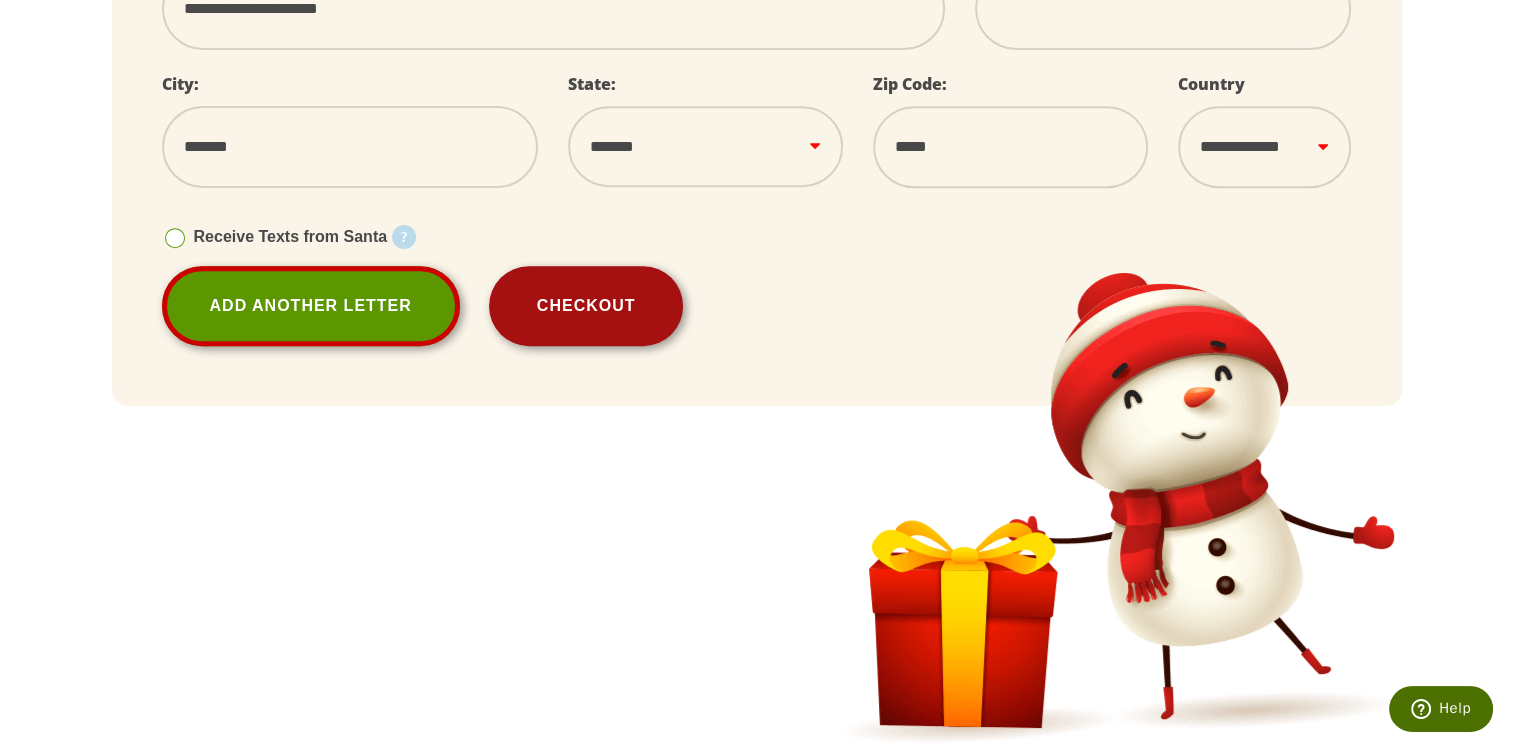 click on "Checkout" at bounding box center (586, 306) 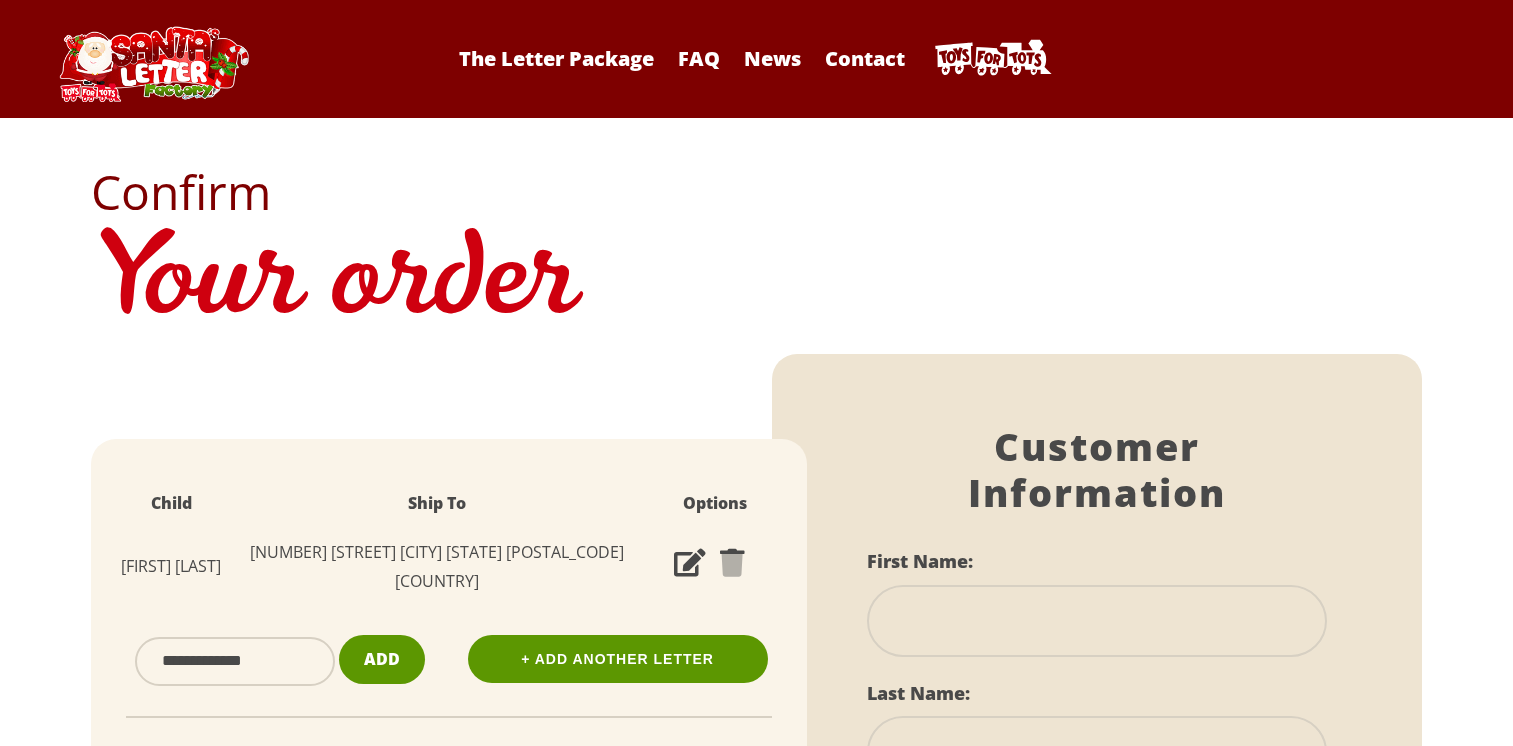 scroll, scrollTop: 0, scrollLeft: 0, axis: both 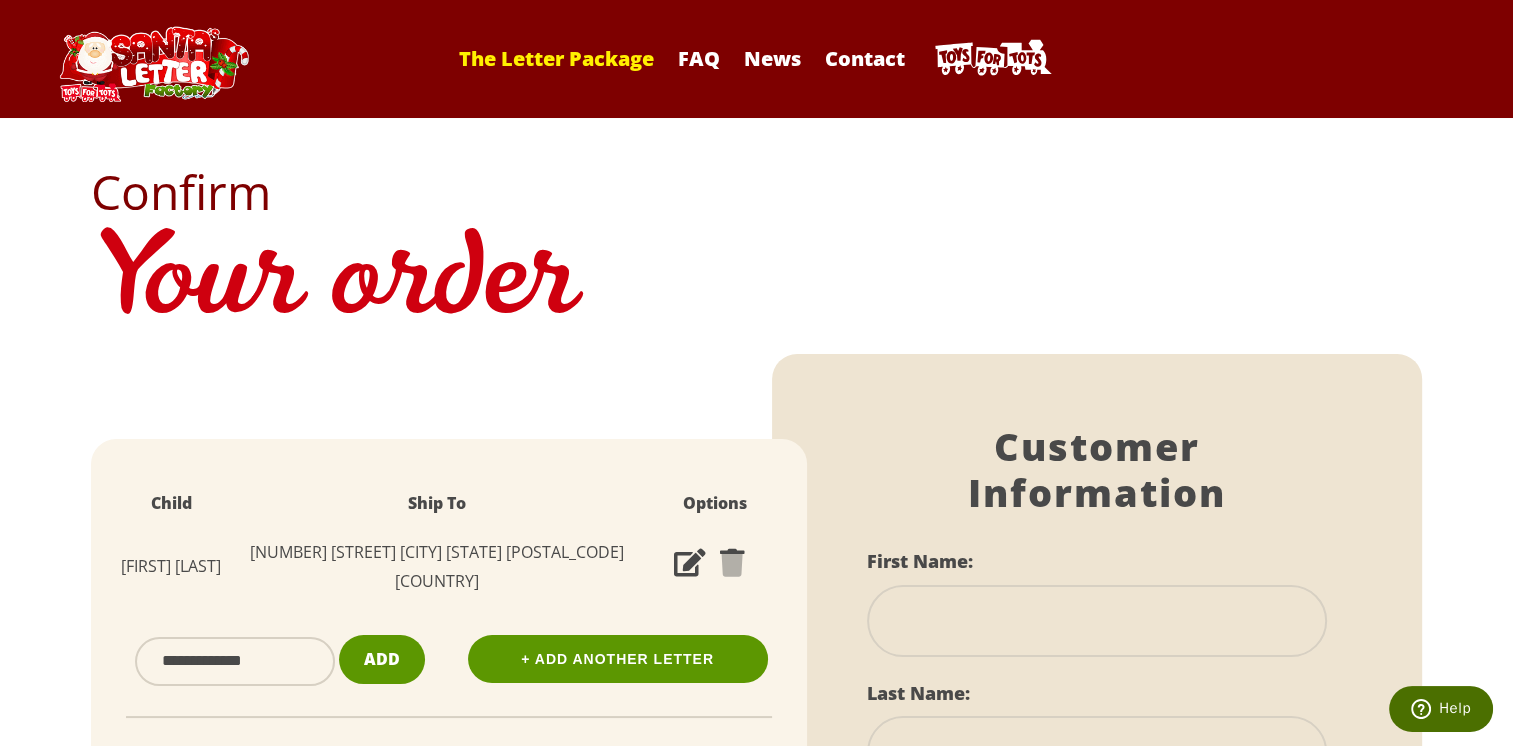 click on "The Letter Package" at bounding box center (556, 58) 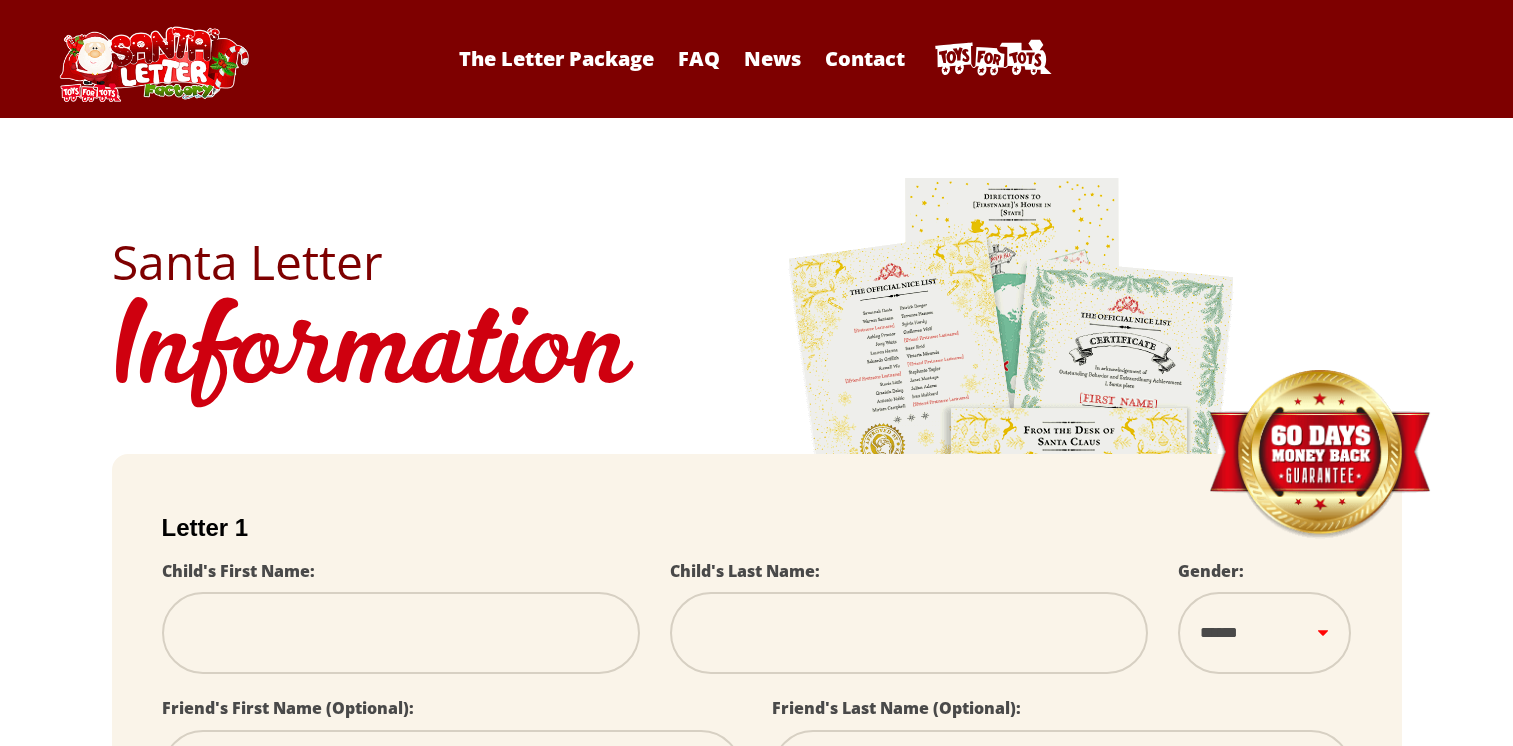 scroll, scrollTop: 0, scrollLeft: 0, axis: both 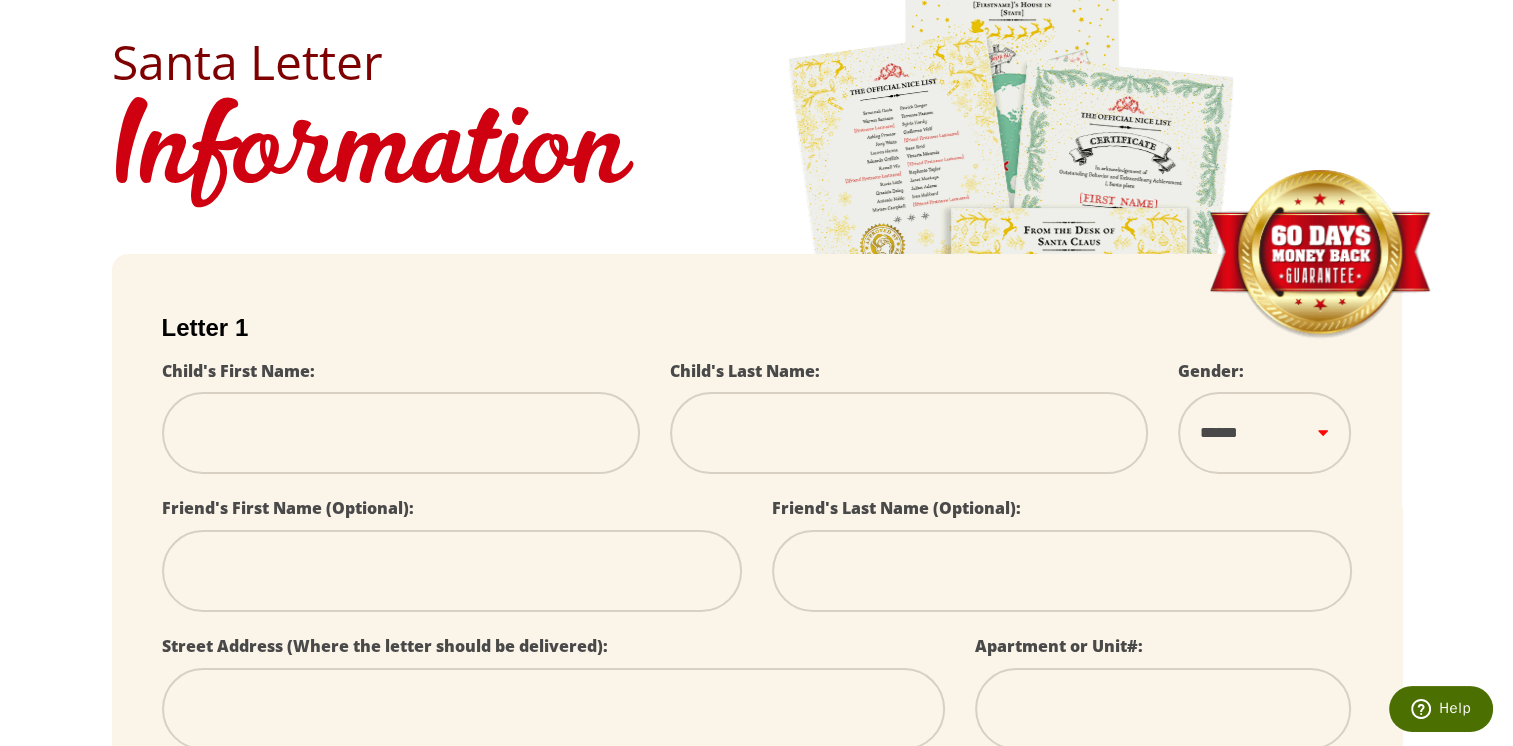 click at bounding box center [401, 433] 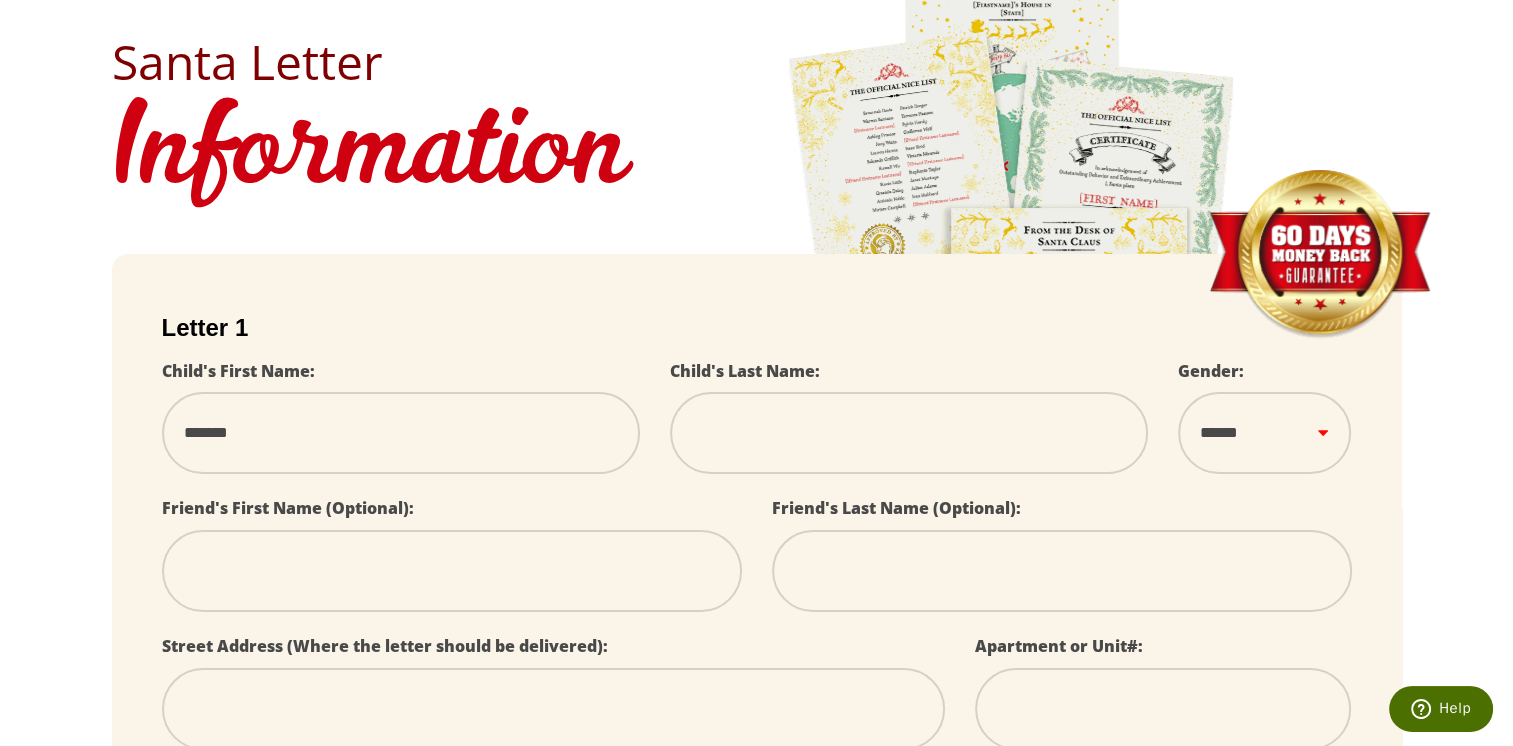 type on "******" 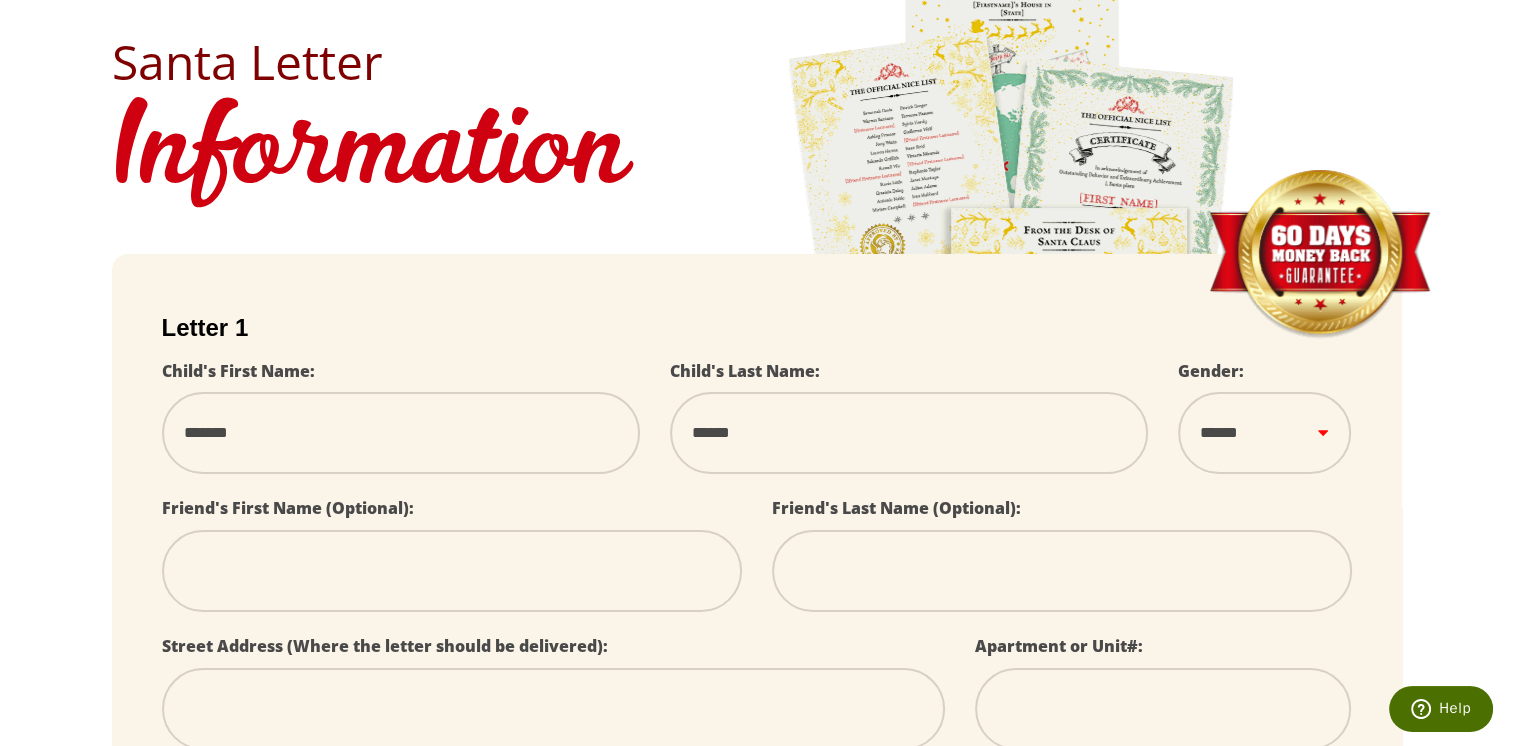 select 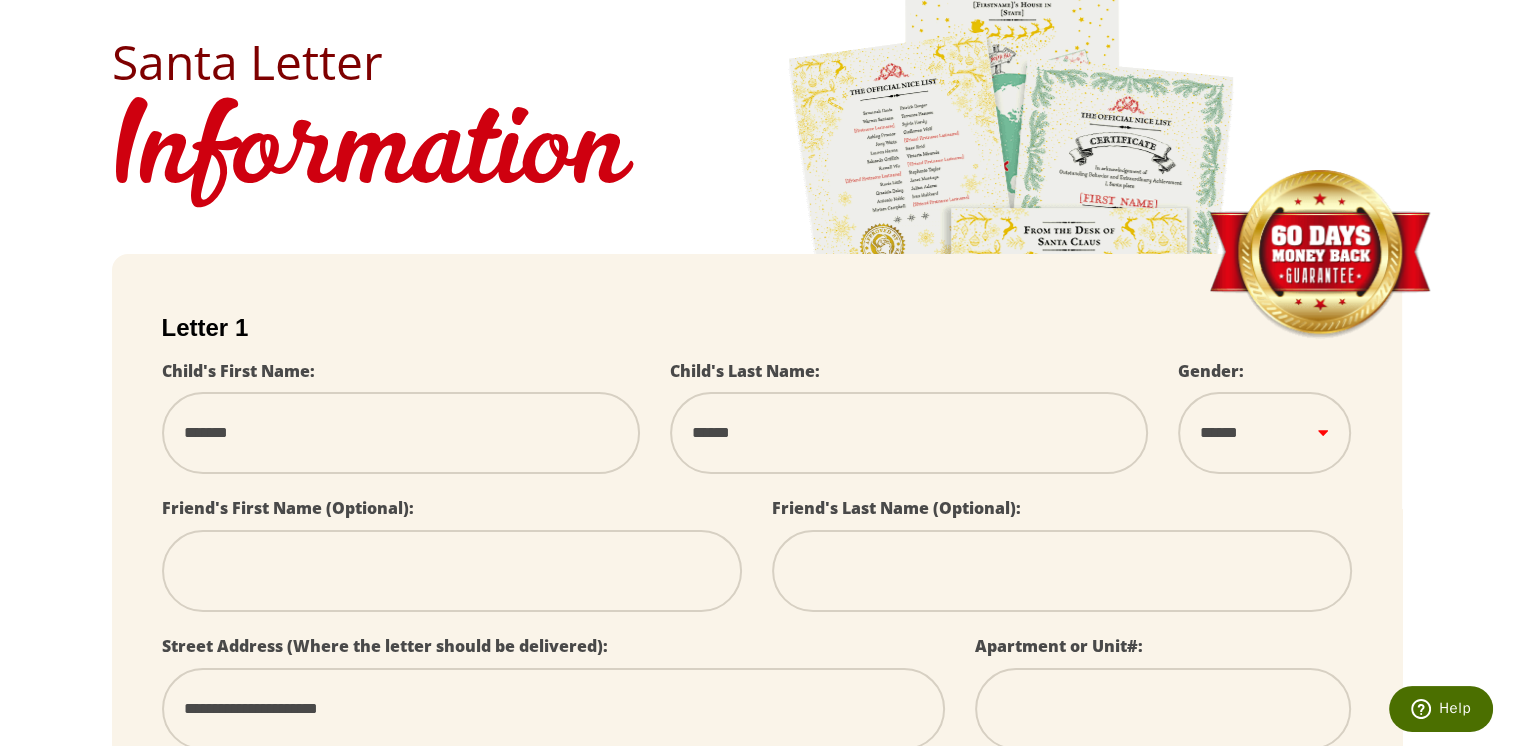 type on "*******" 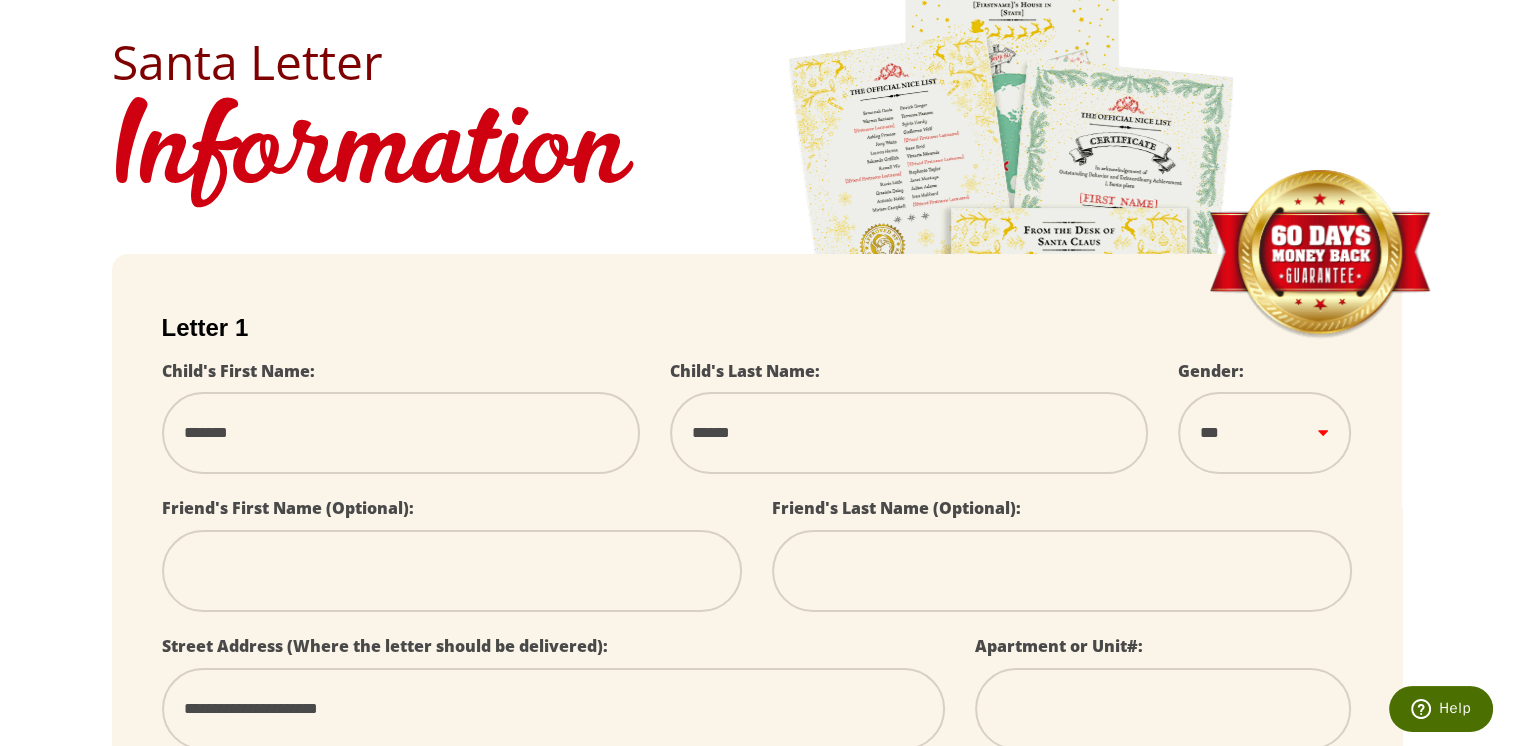 click on "******   ***   ****" at bounding box center (1264, 432) 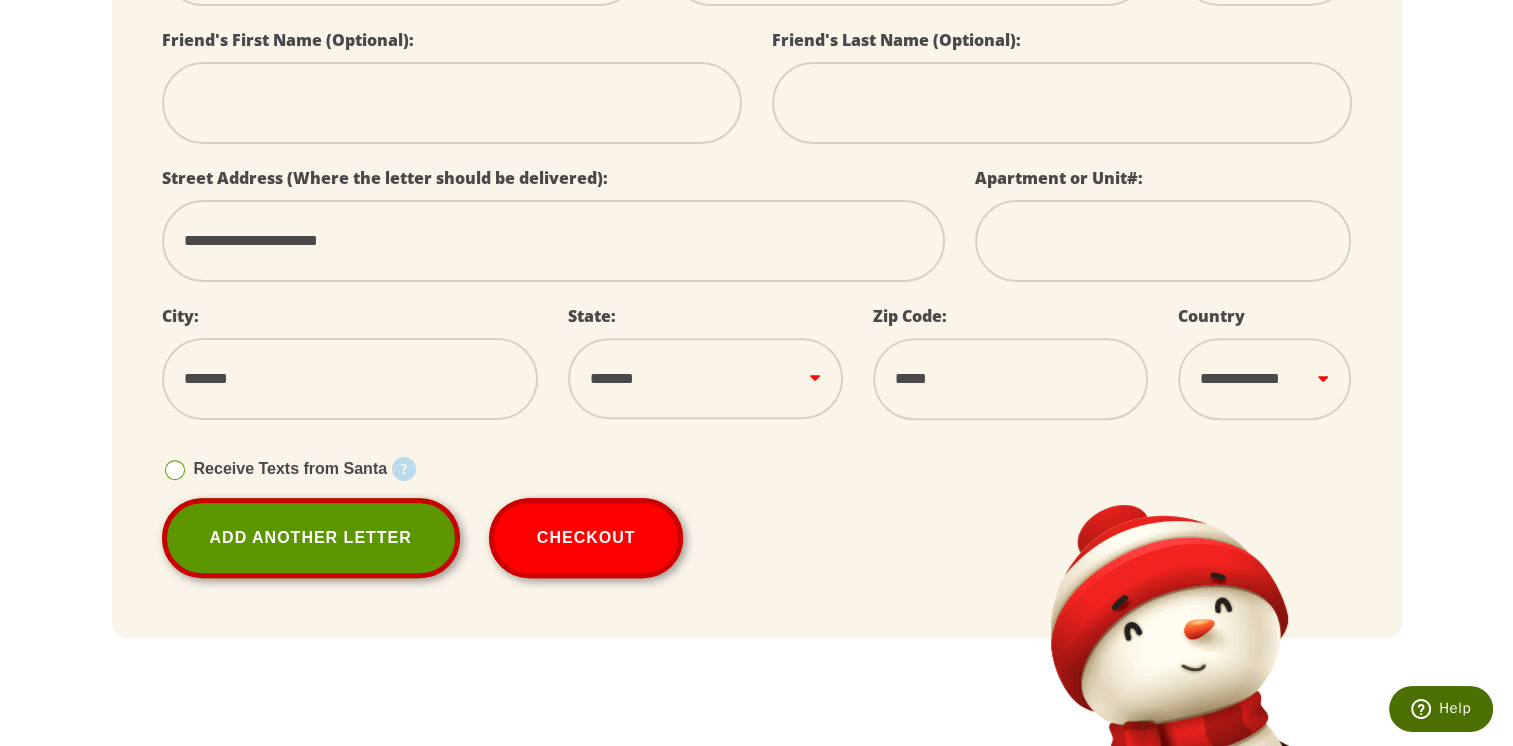 scroll, scrollTop: 900, scrollLeft: 0, axis: vertical 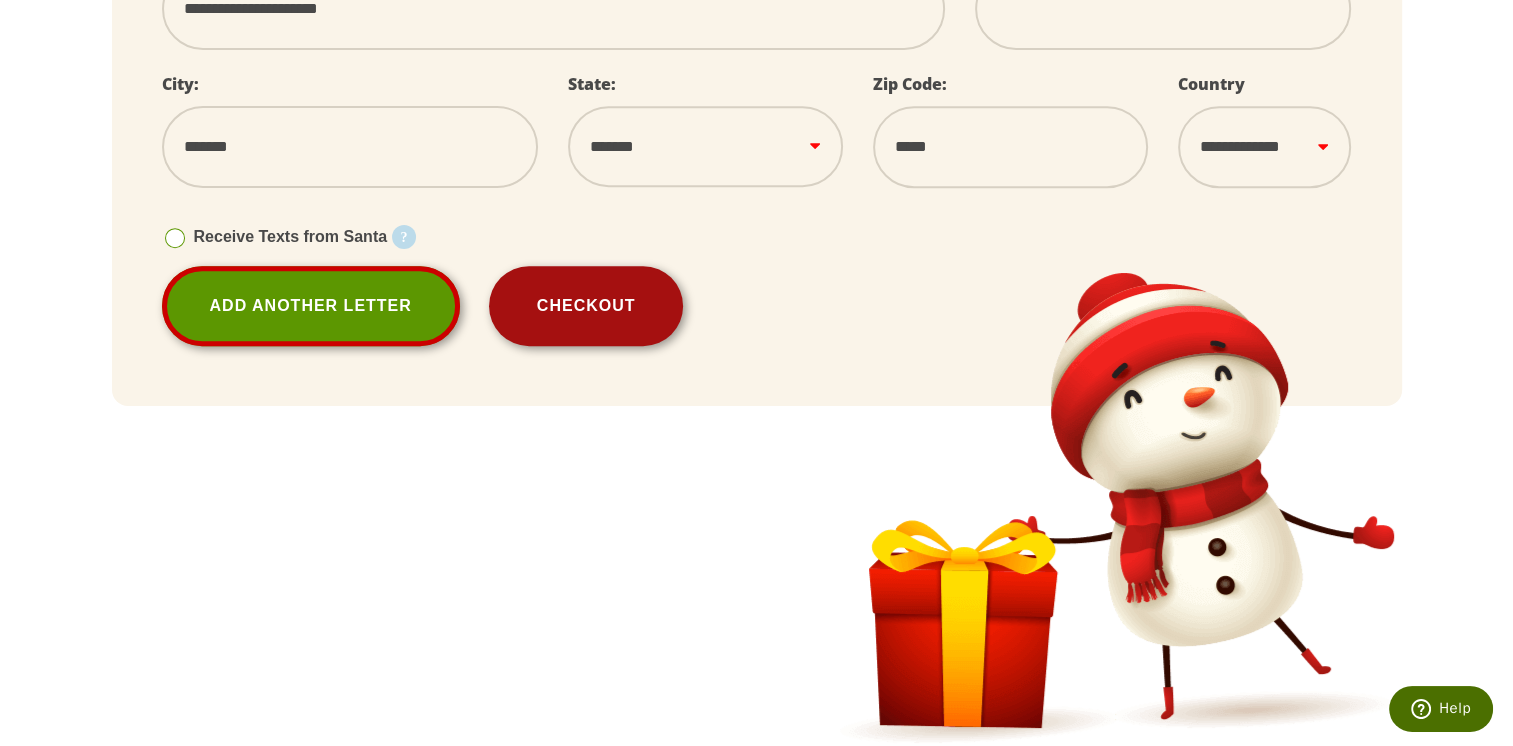 click on "Checkout" at bounding box center [586, 306] 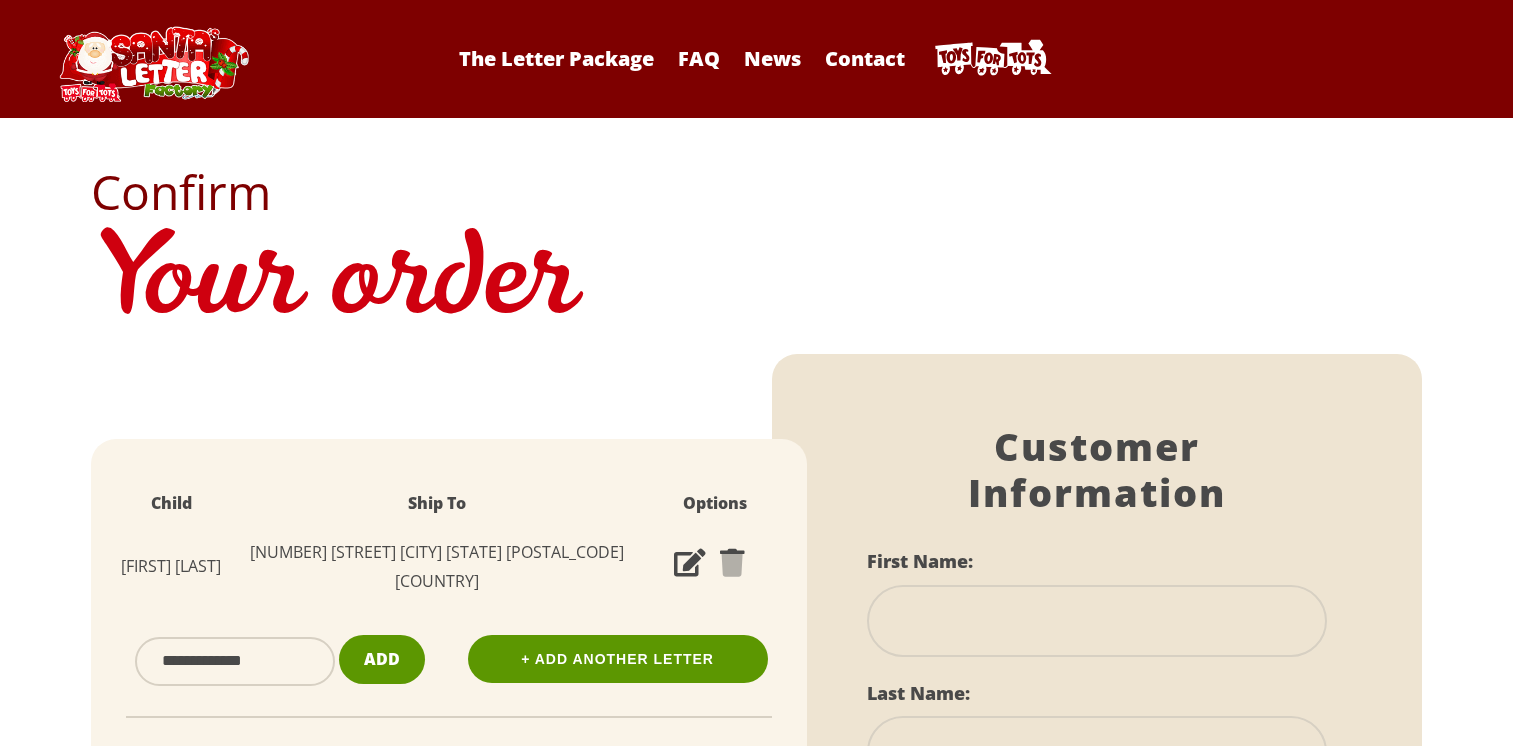 scroll, scrollTop: 0, scrollLeft: 0, axis: both 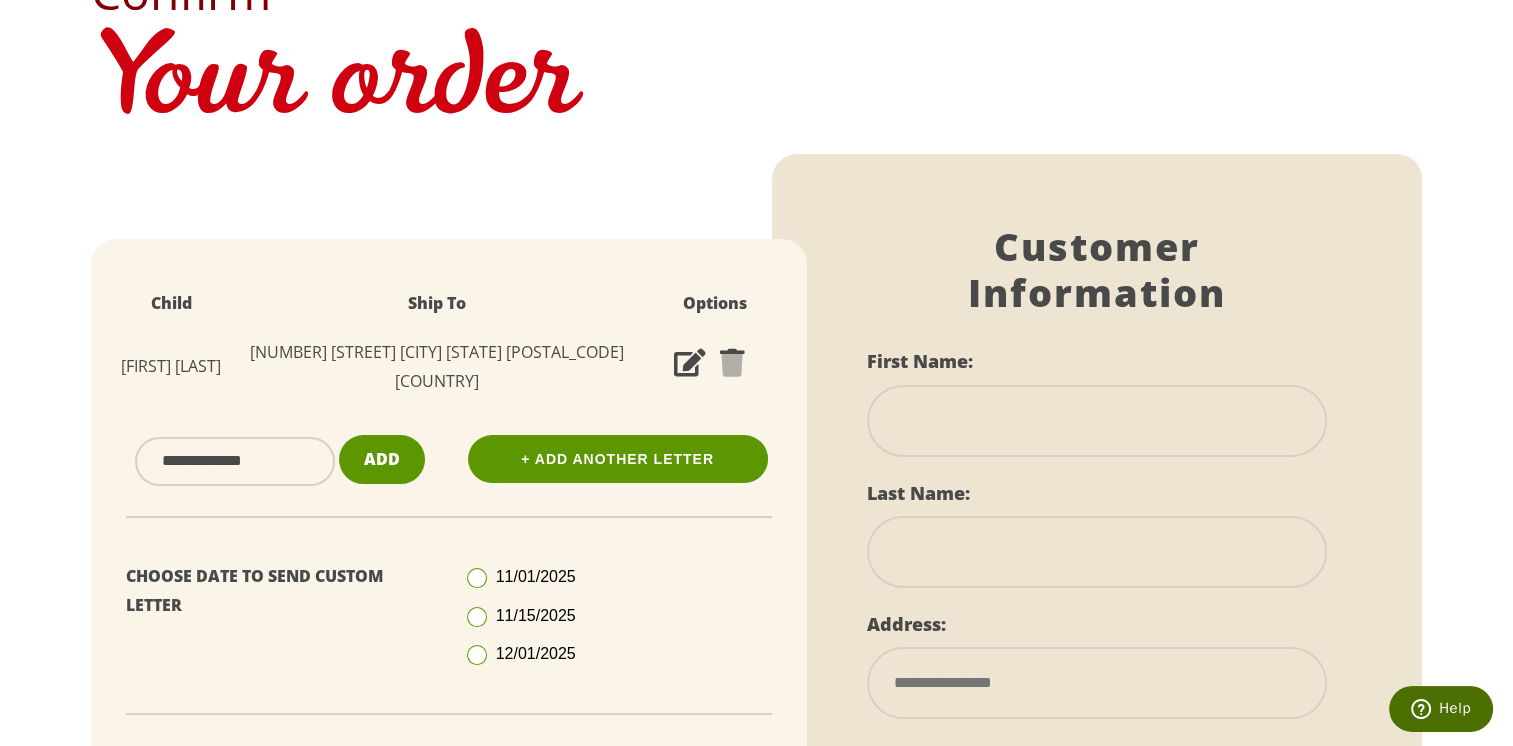 click on "+ Add Another Letter" at bounding box center (618, 459) 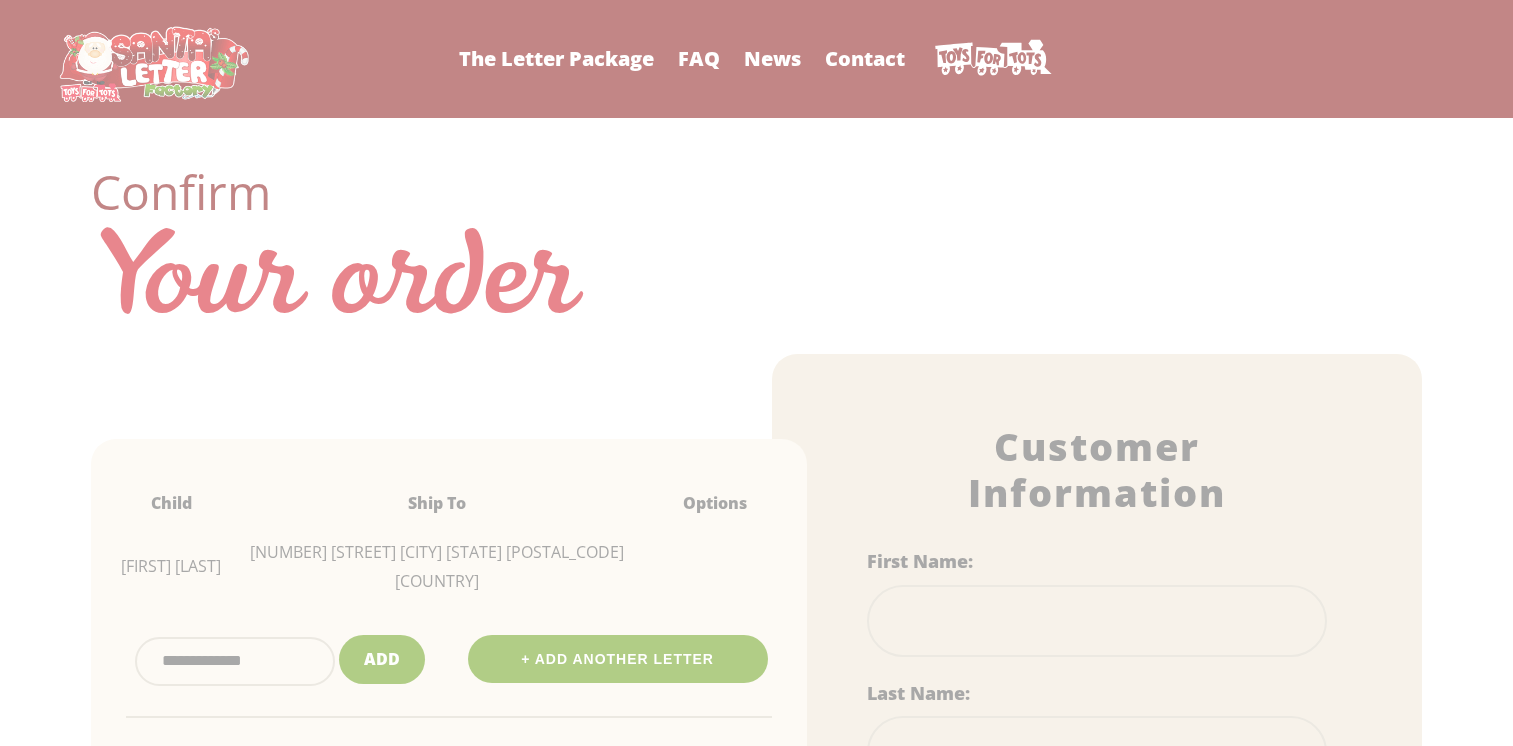 scroll, scrollTop: 0, scrollLeft: 0, axis: both 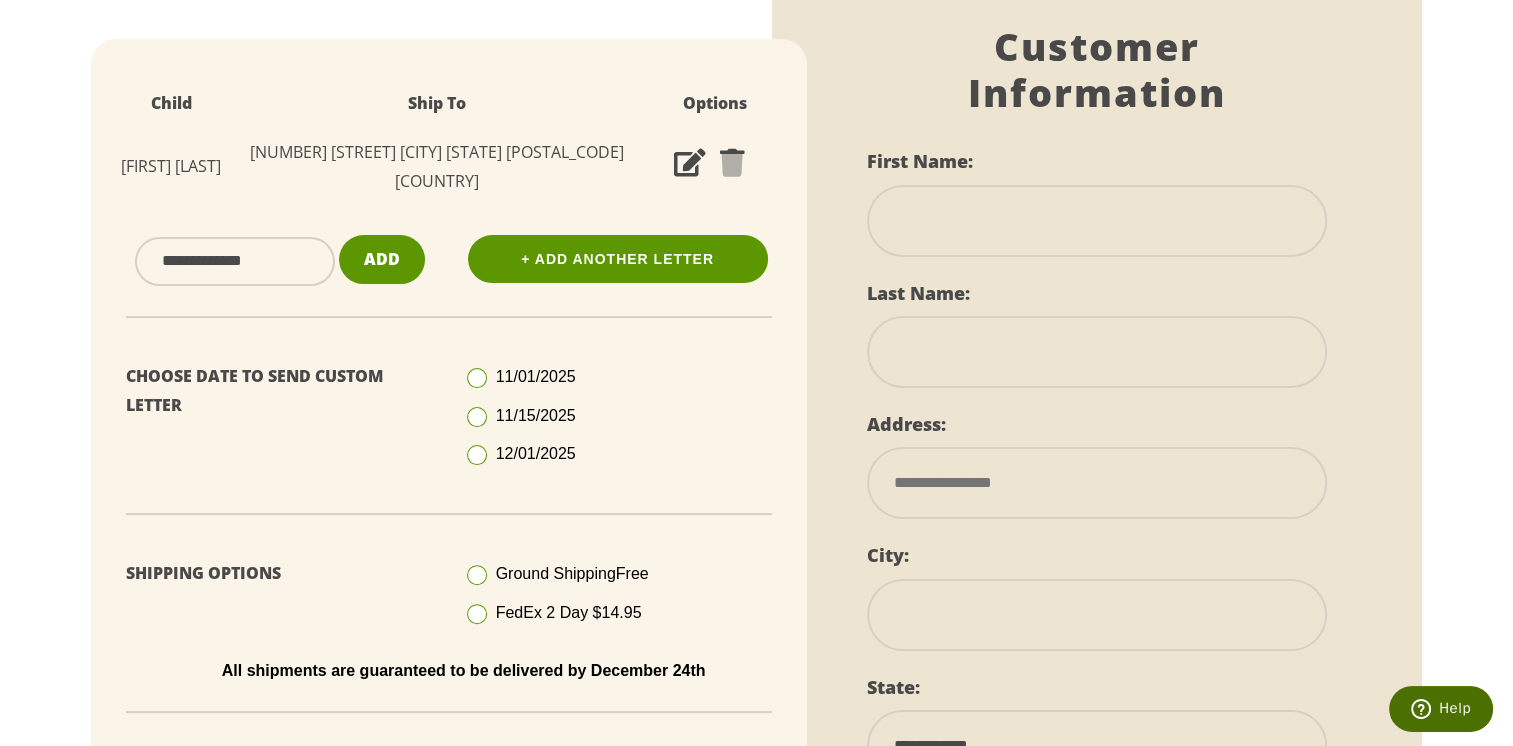 click at bounding box center [477, 455] 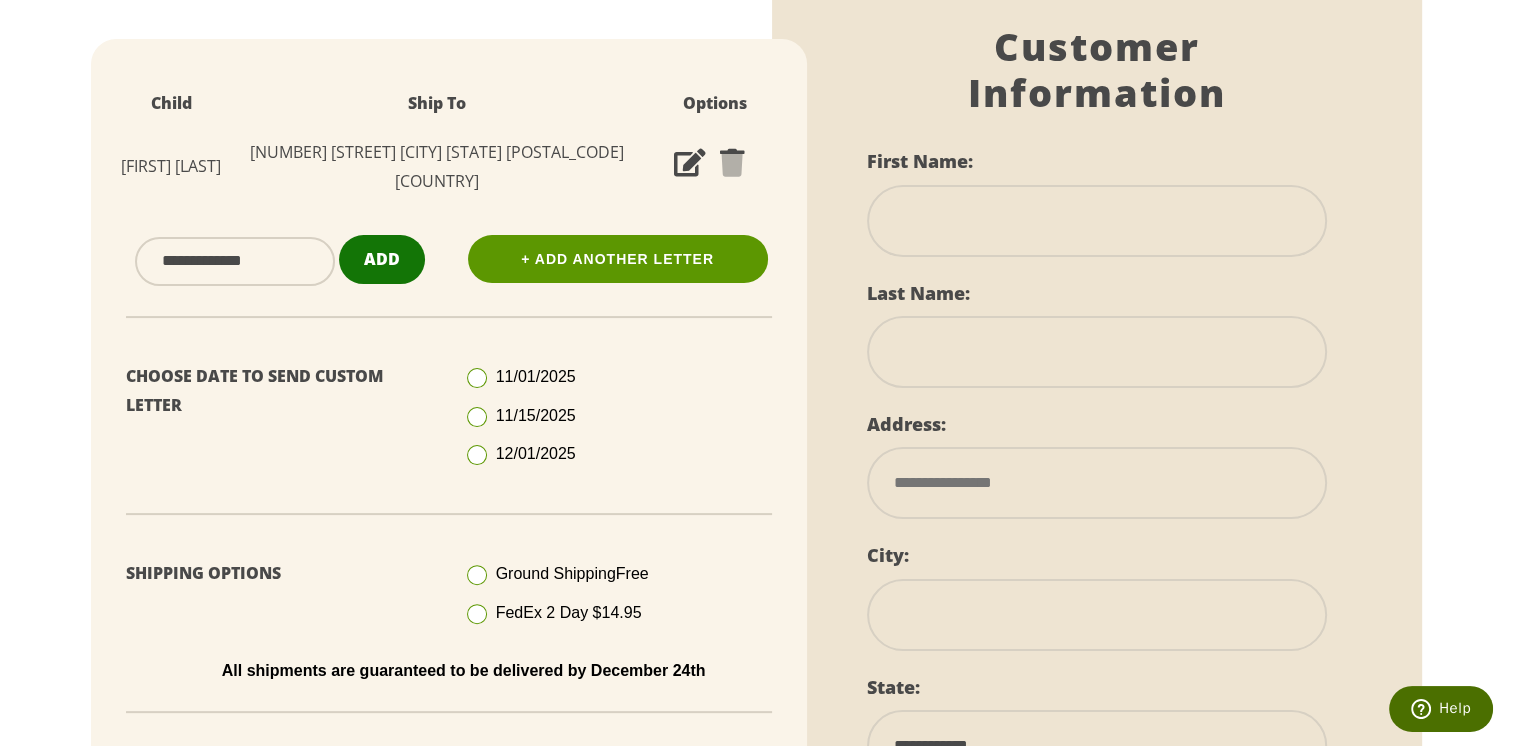 click on "Add" at bounding box center (382, 259) 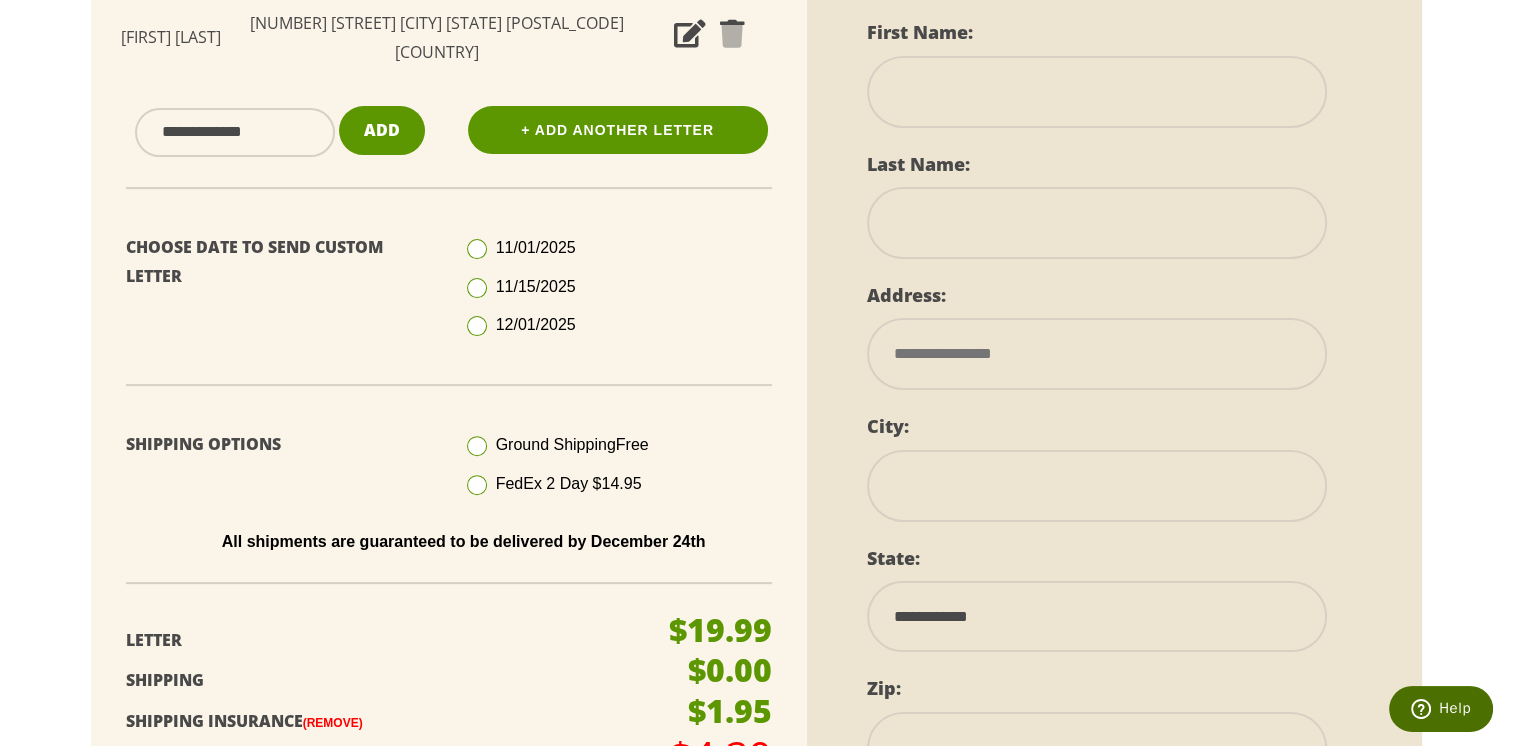 scroll, scrollTop: 420, scrollLeft: 0, axis: vertical 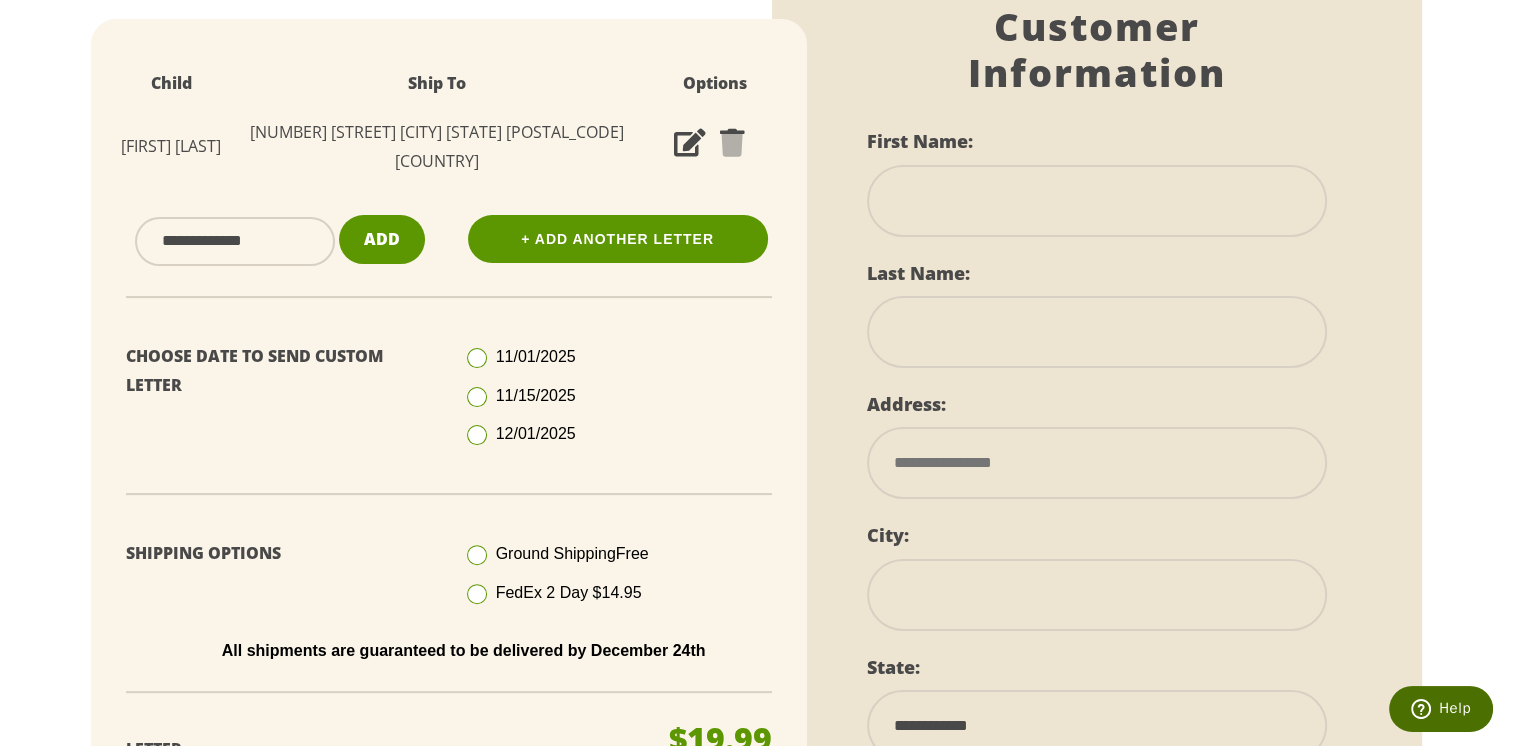 click at bounding box center [1097, 201] 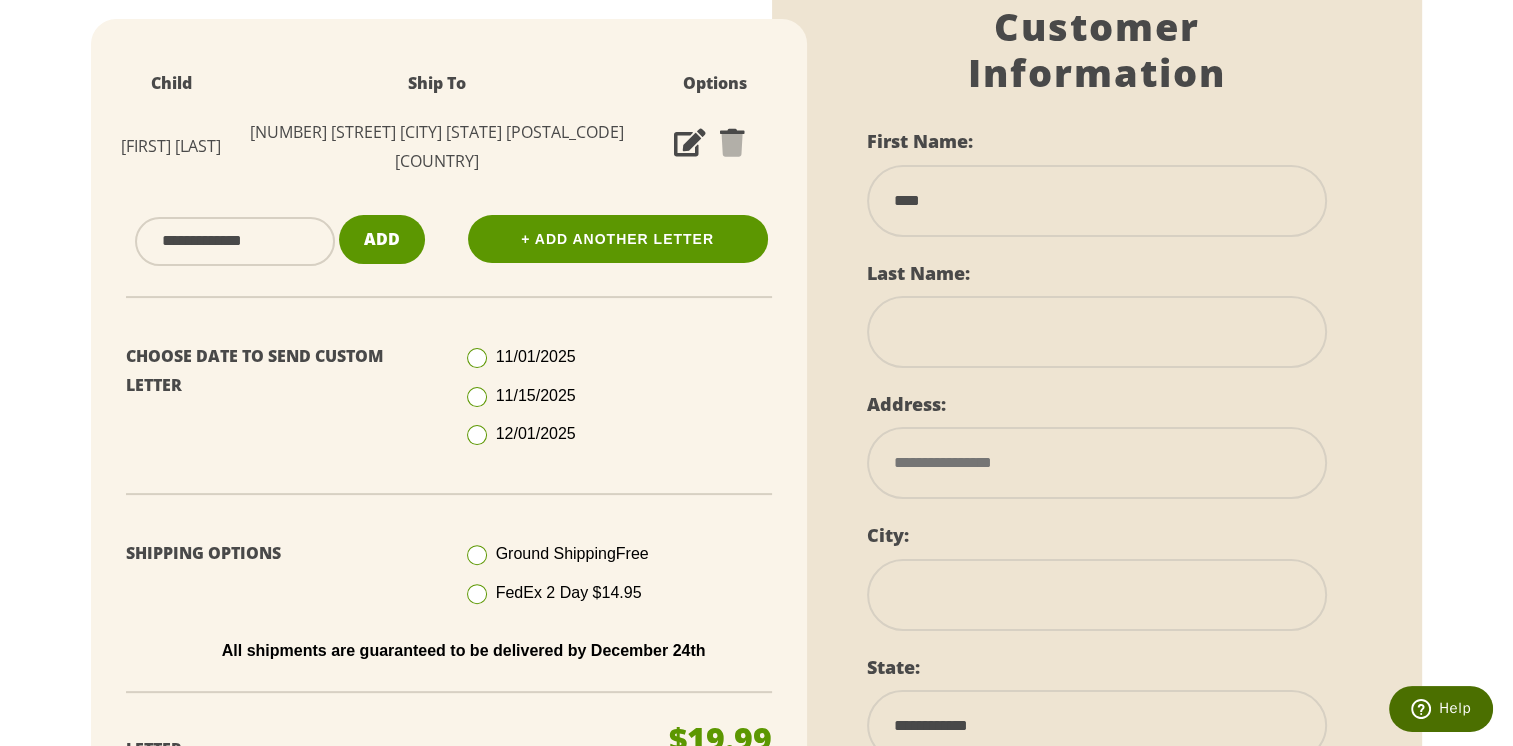 type on "******" 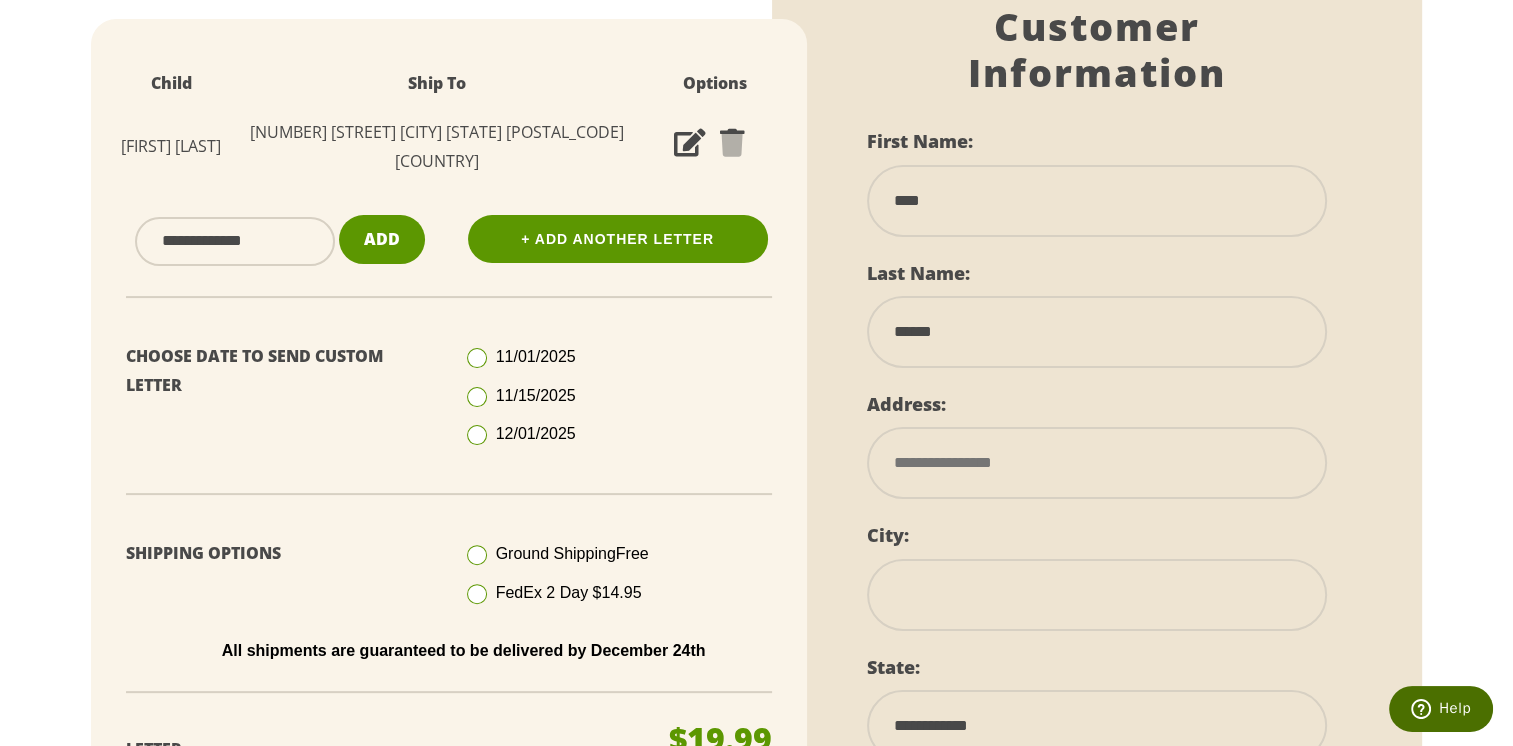 type on "**********" 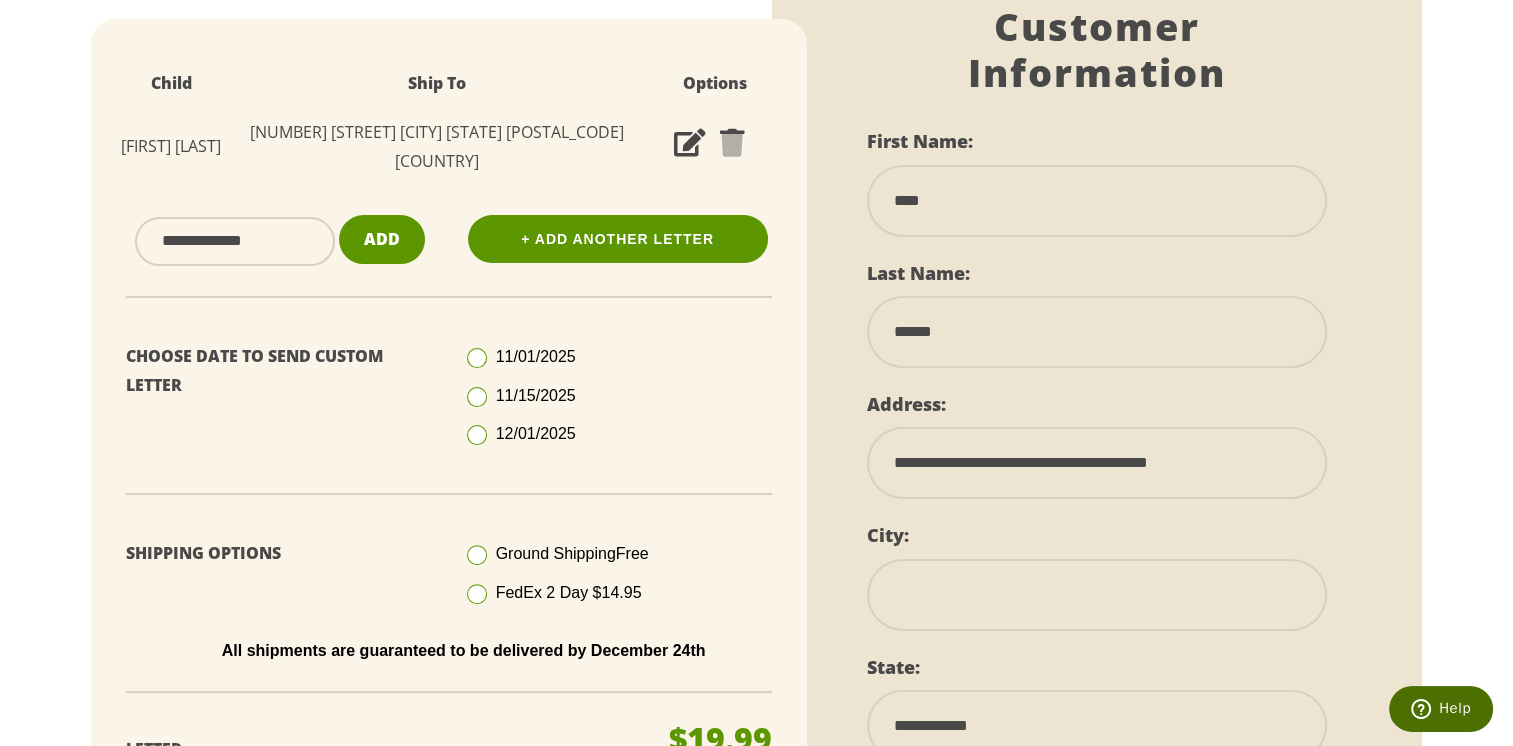 type on "**********" 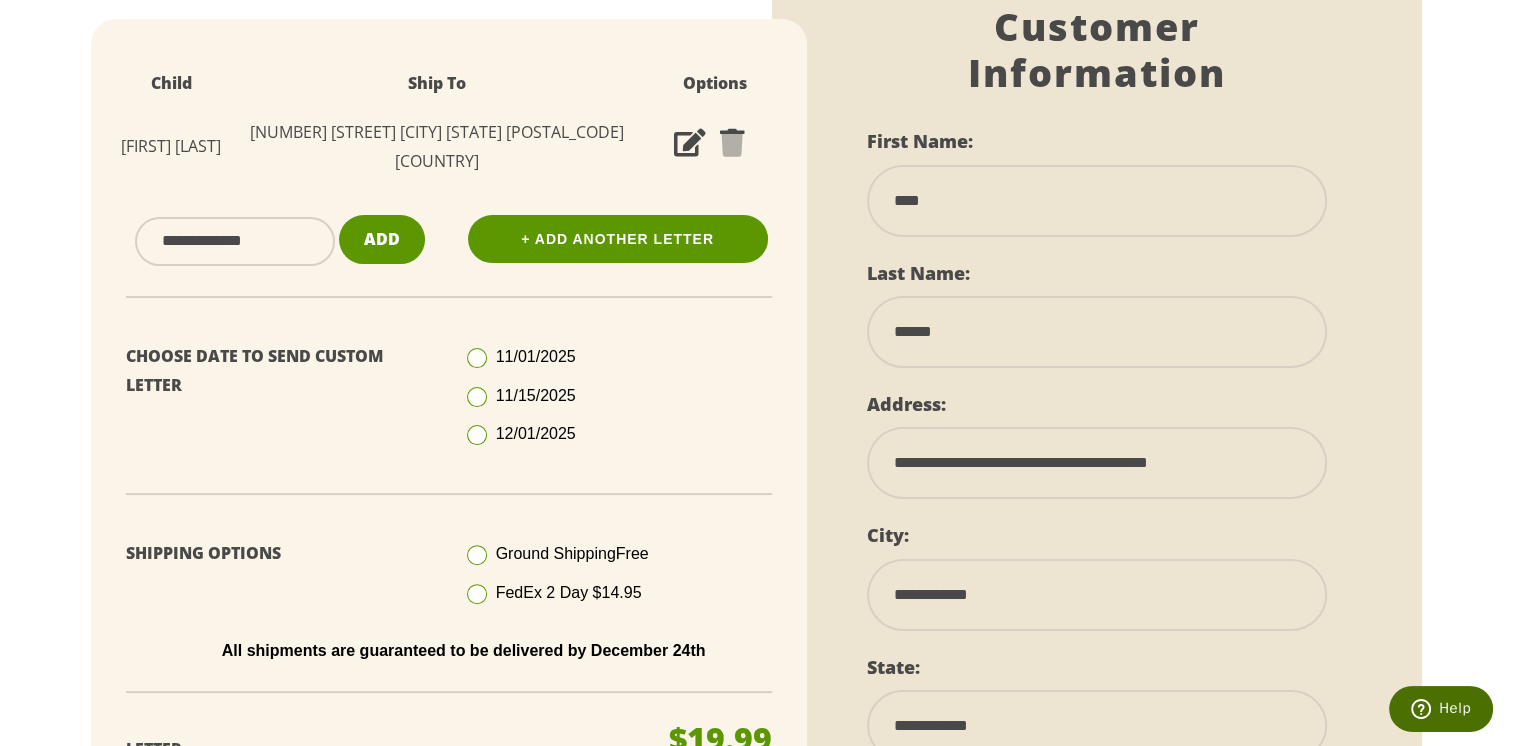 select on "**" 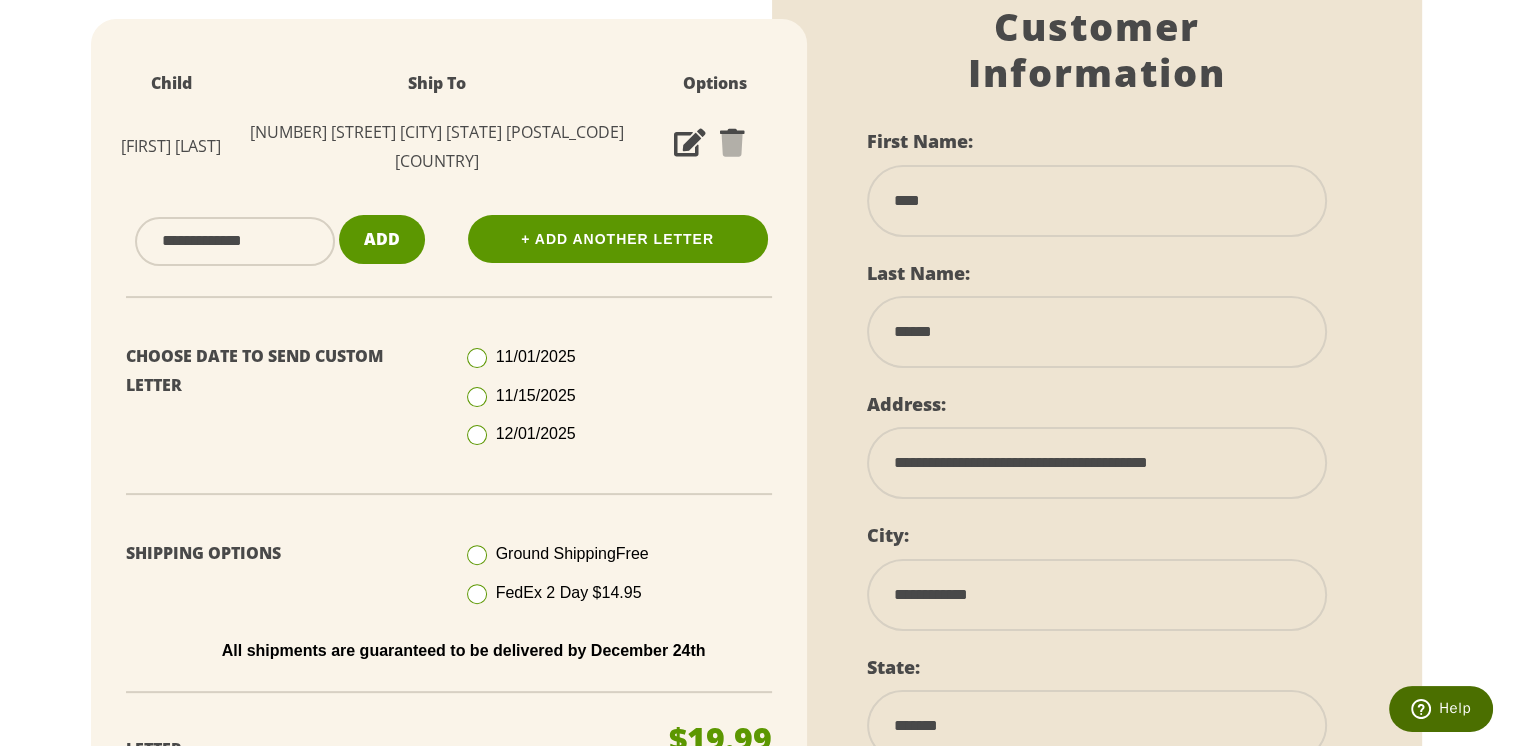 type on "*****" 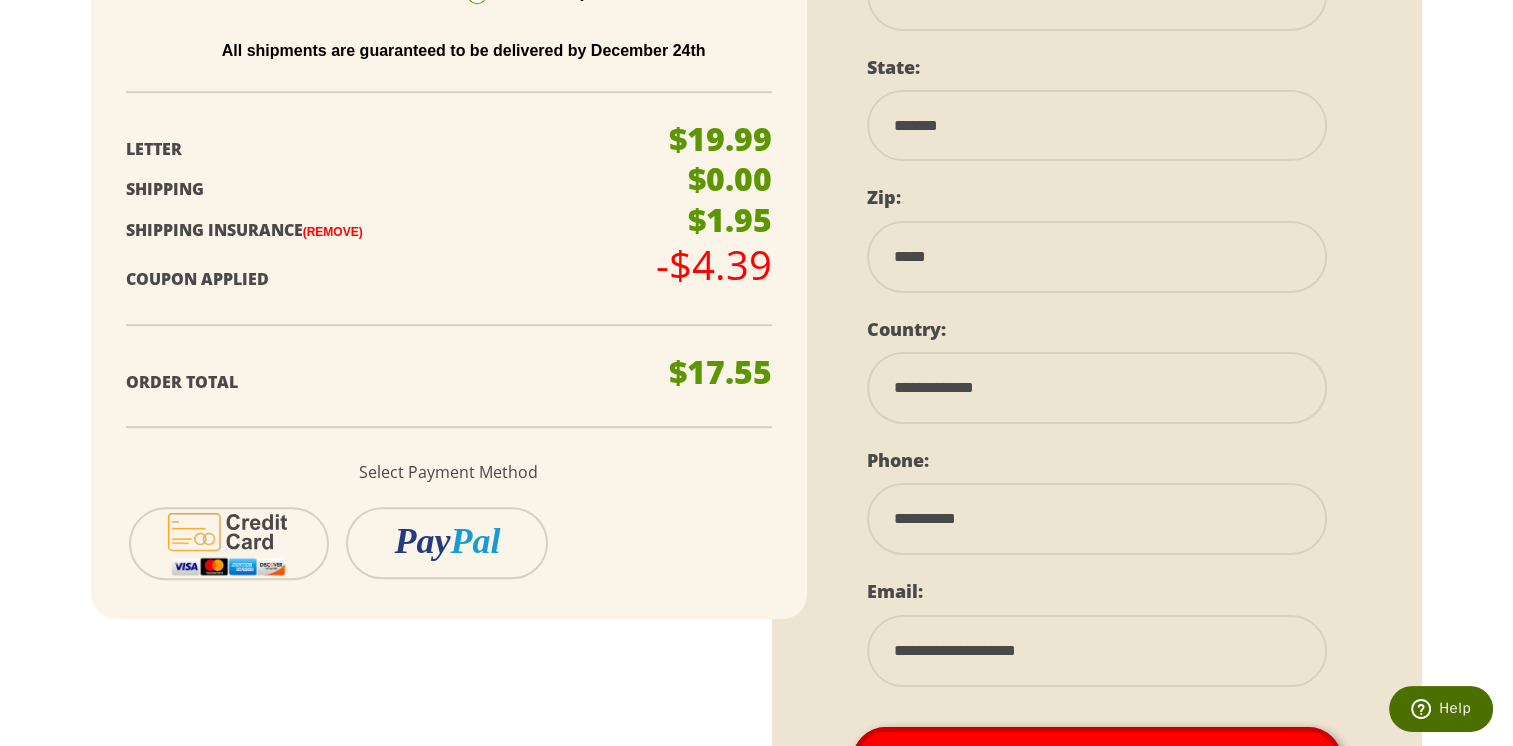 scroll, scrollTop: 1320, scrollLeft: 0, axis: vertical 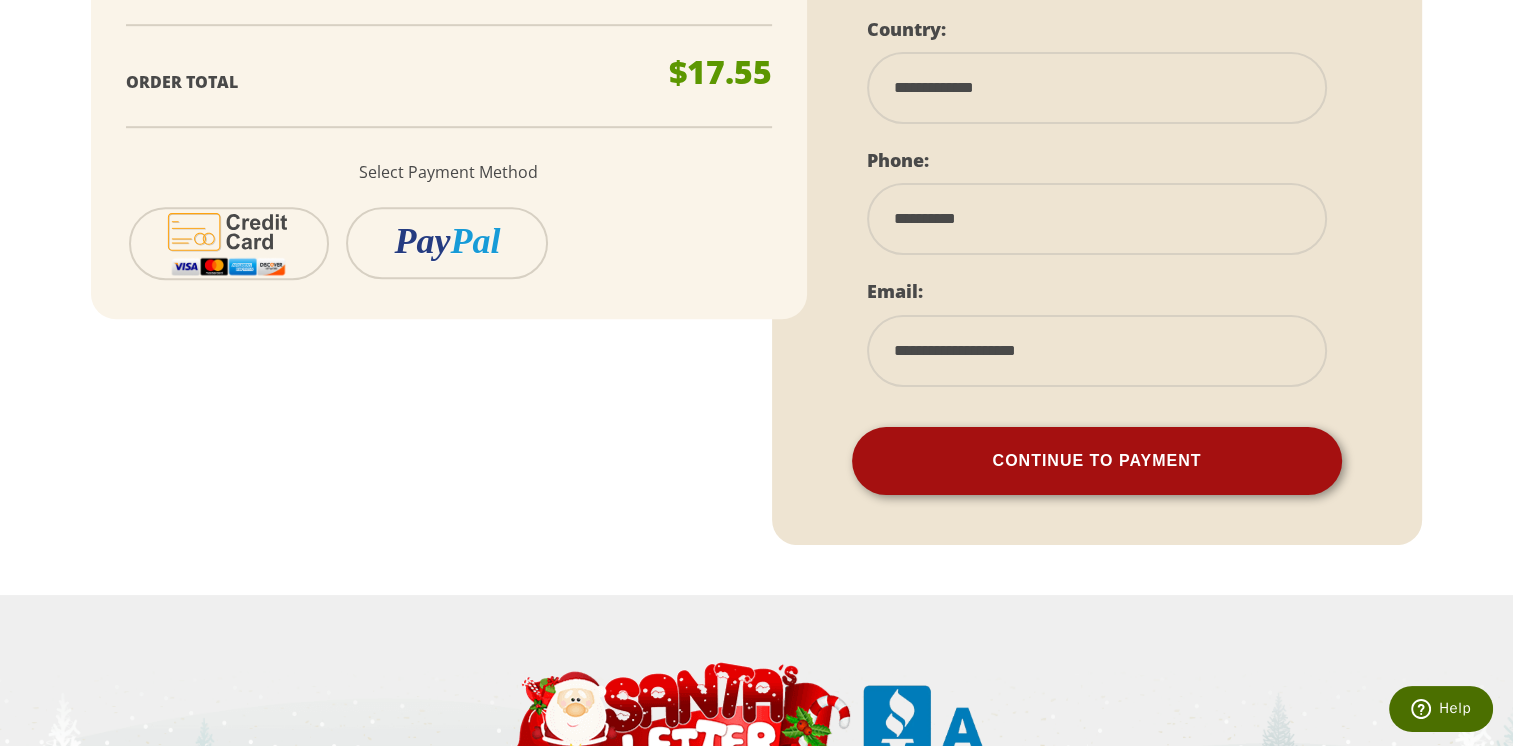 click on "Continue To Payment" at bounding box center (1097, 461) 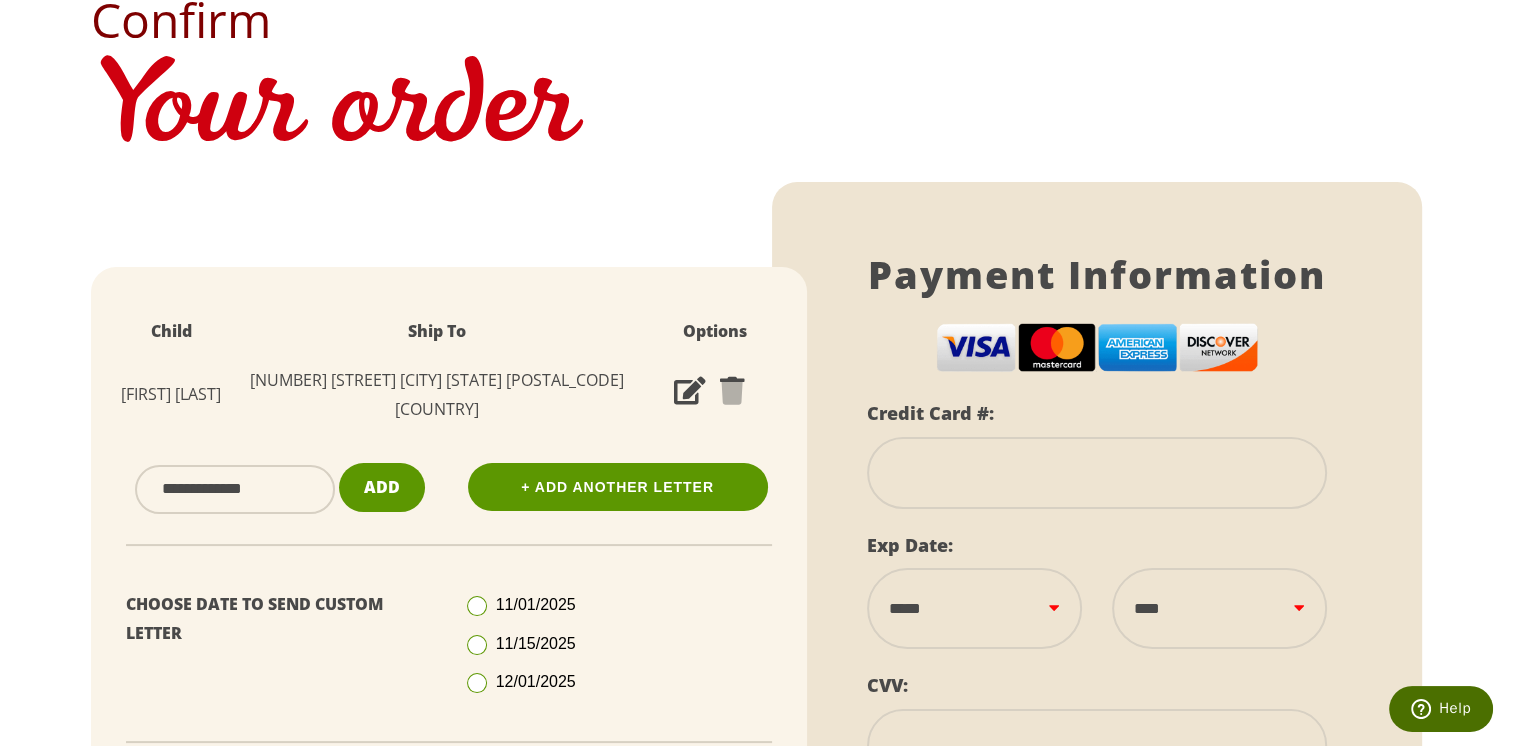 scroll, scrollTop: 0, scrollLeft: 0, axis: both 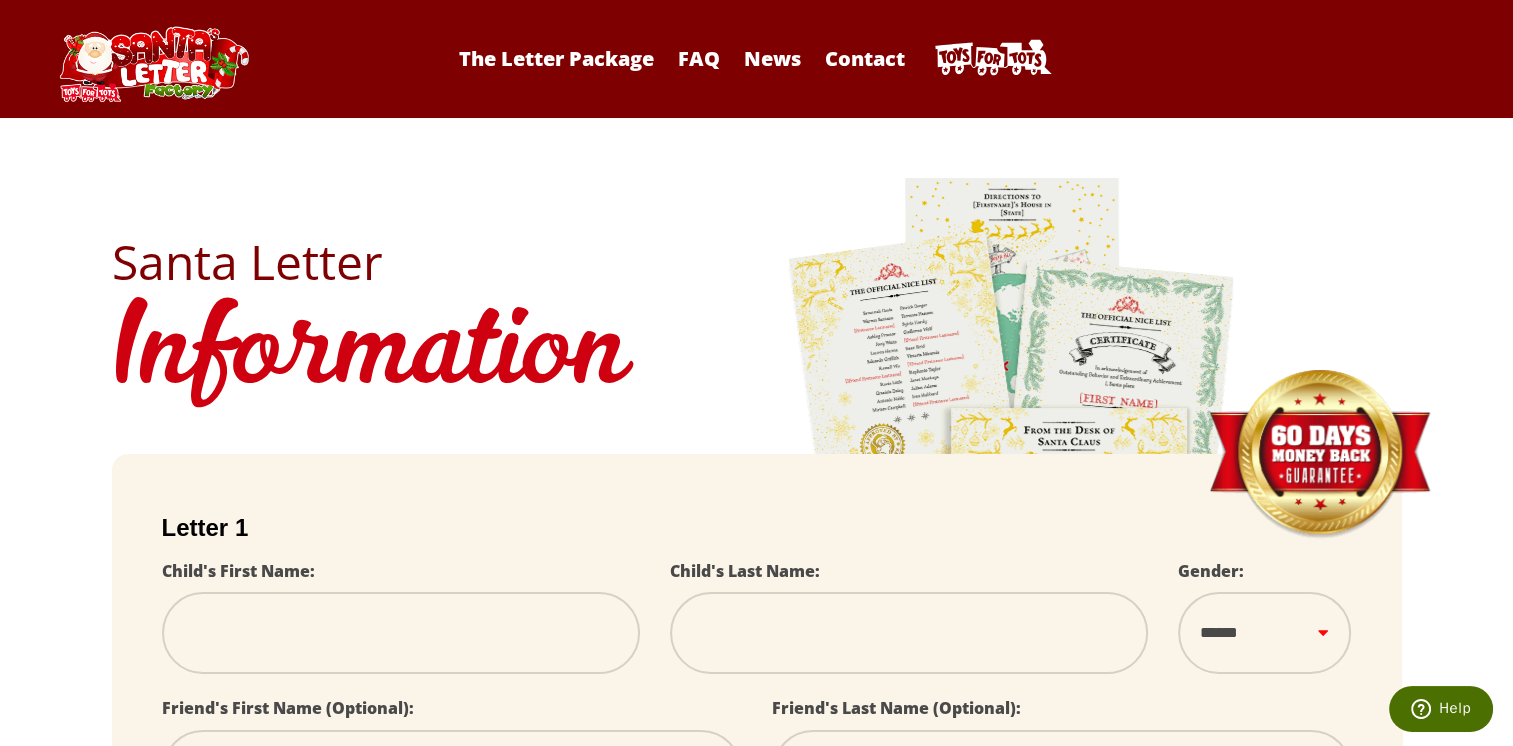 click at bounding box center (401, 633) 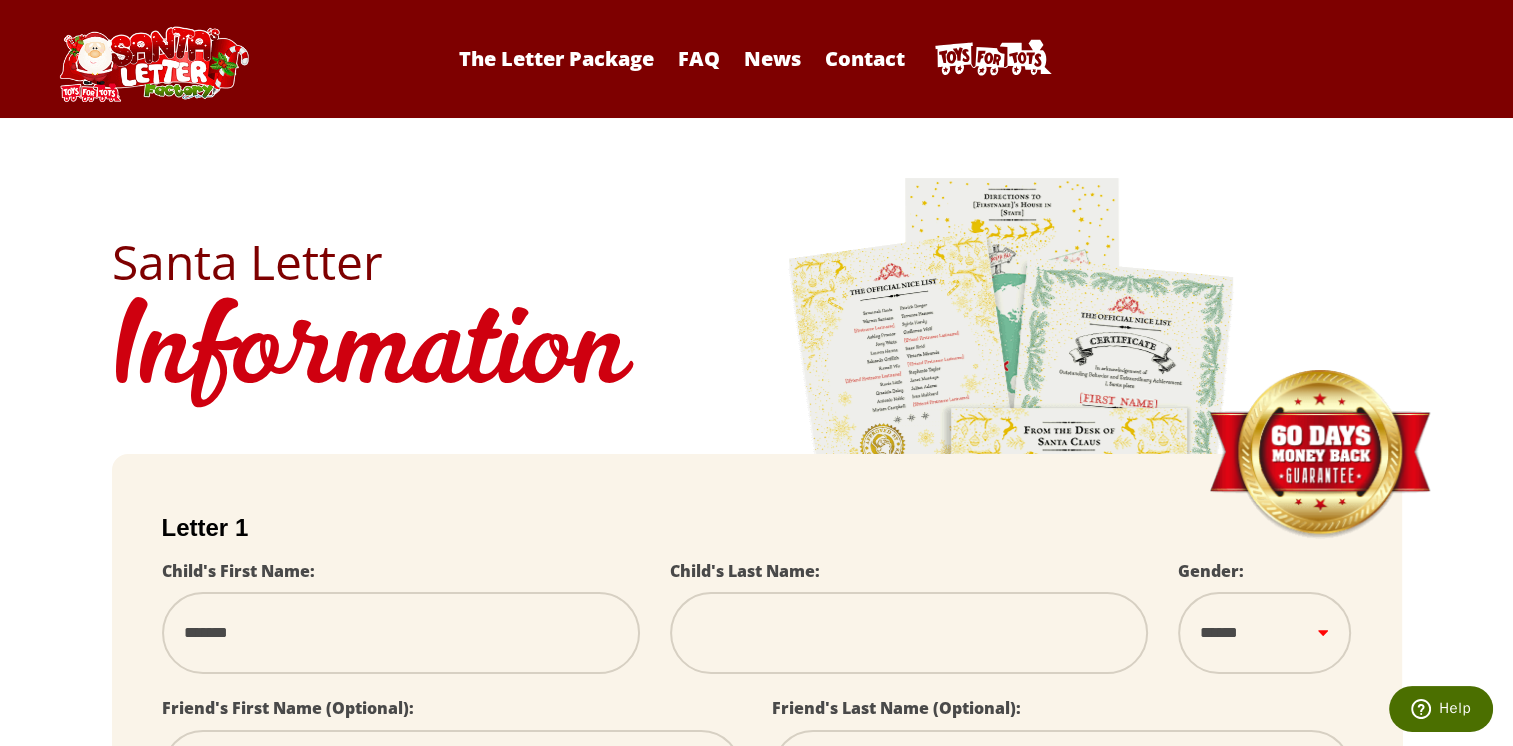 type on "******" 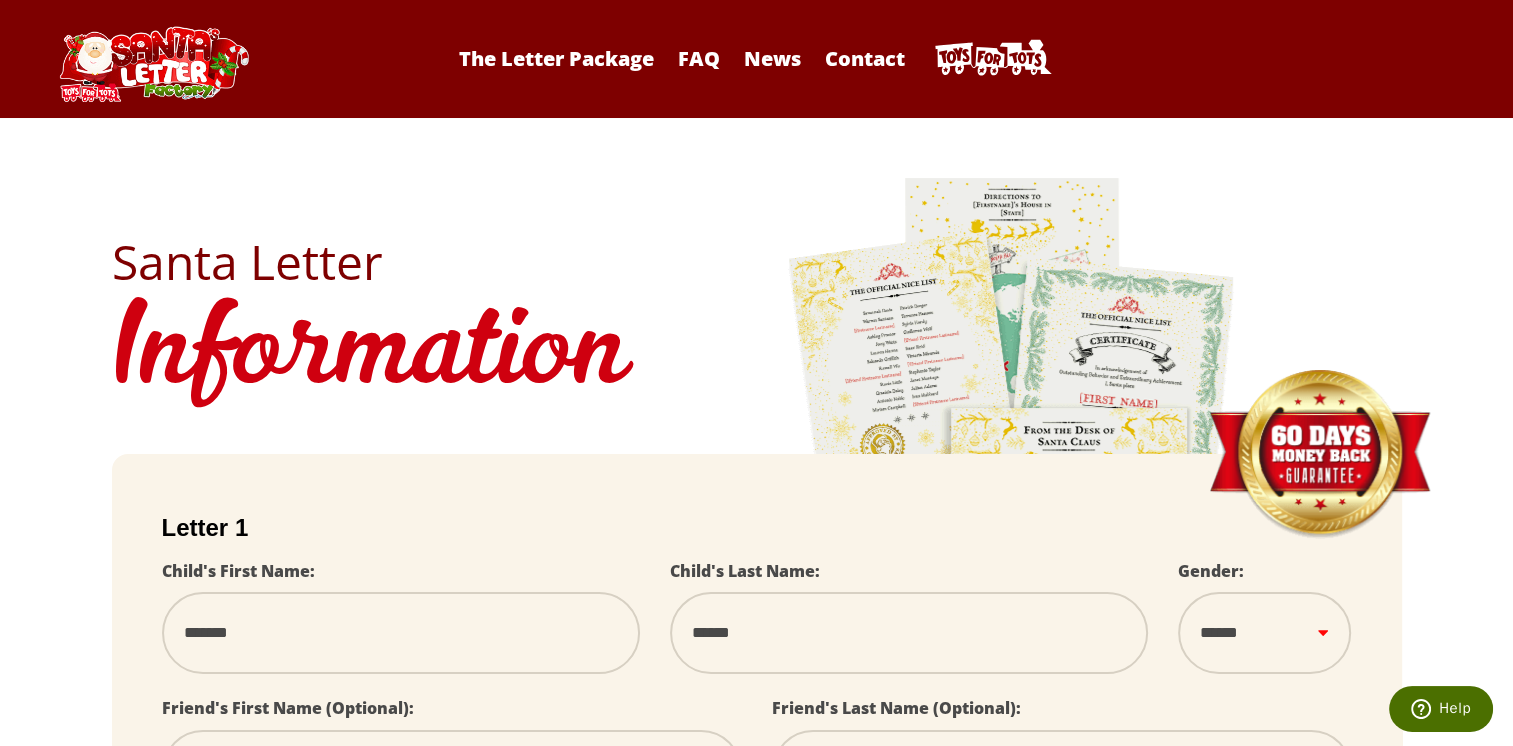 select 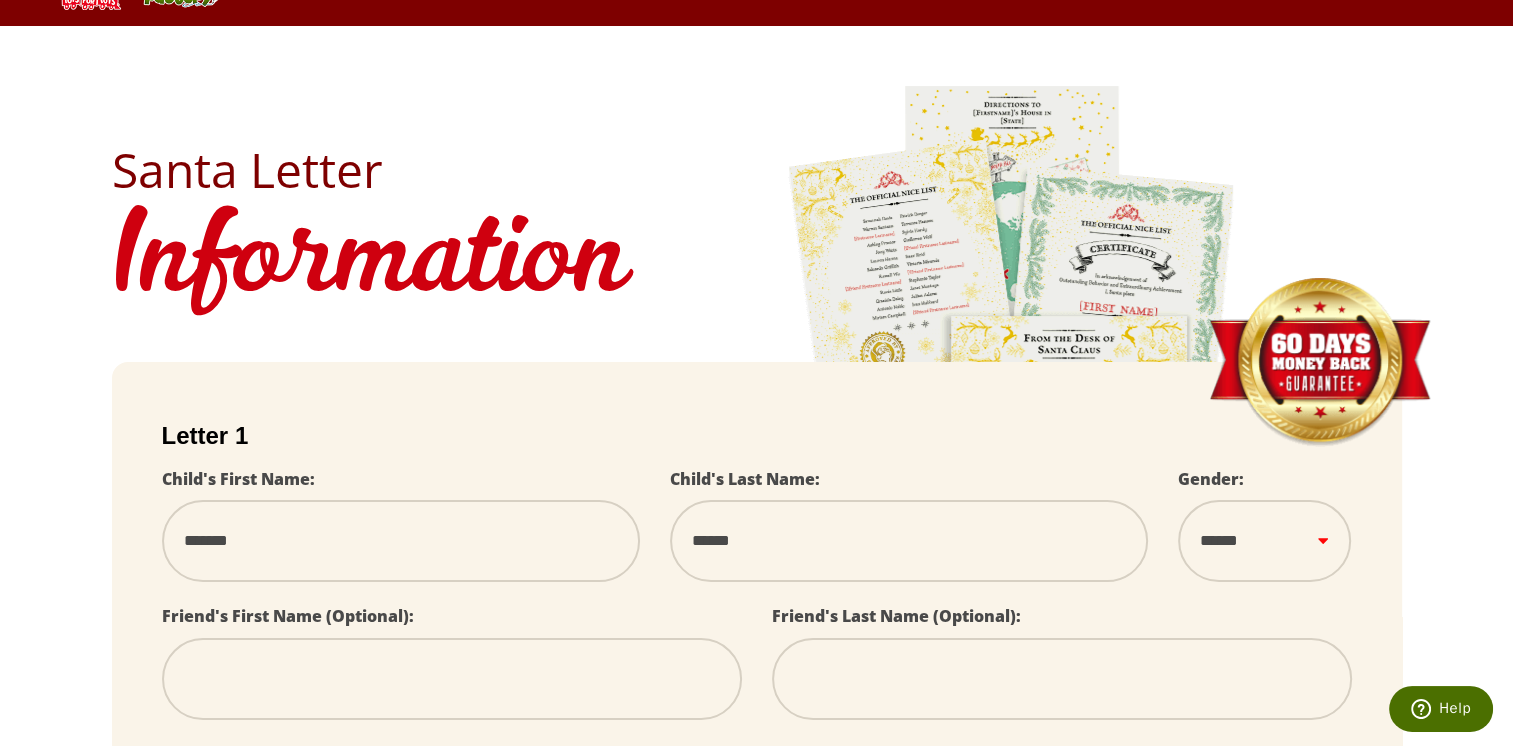 scroll, scrollTop: 200, scrollLeft: 0, axis: vertical 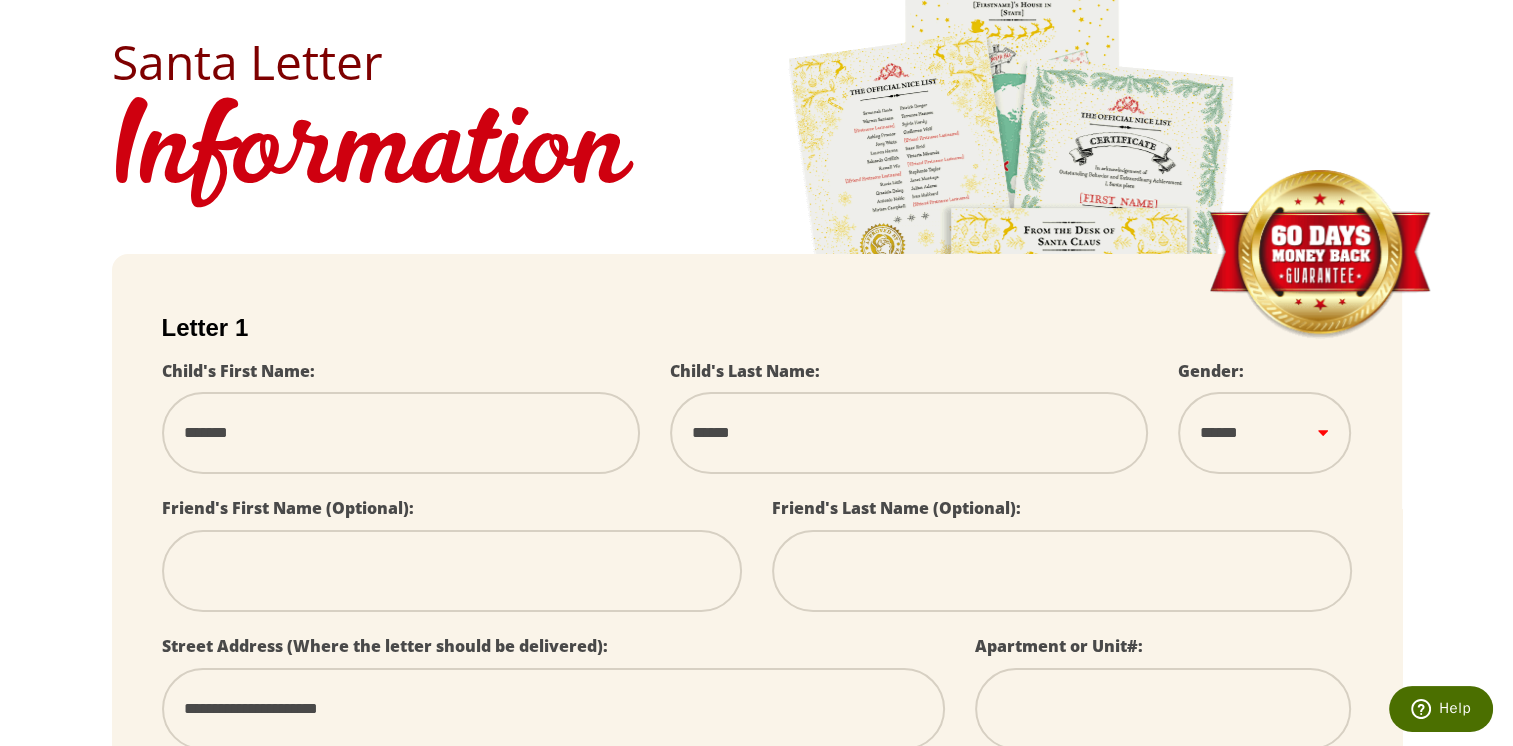 click on "******   ***   ****" at bounding box center (1264, 432) 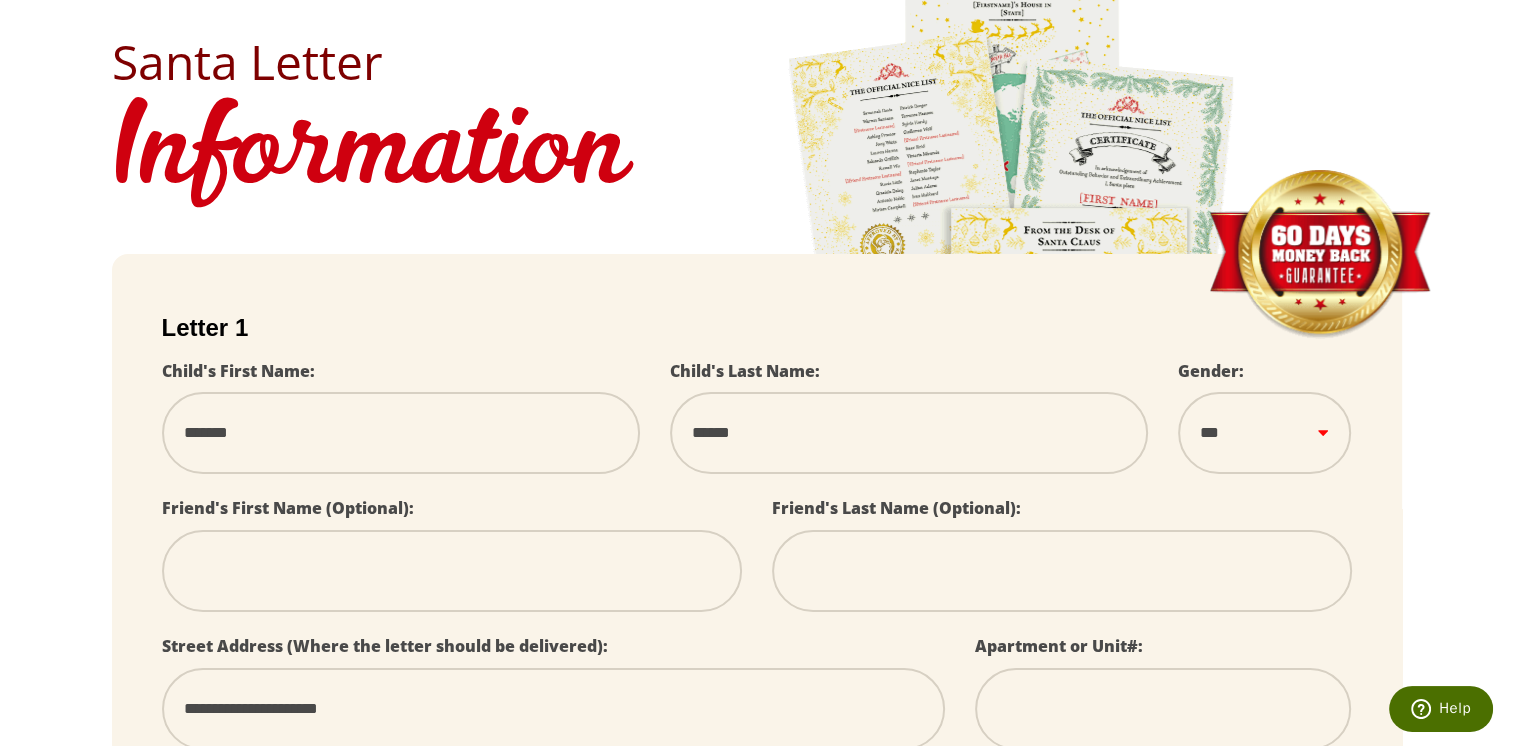 click on "******   ***   ****" at bounding box center [1264, 432] 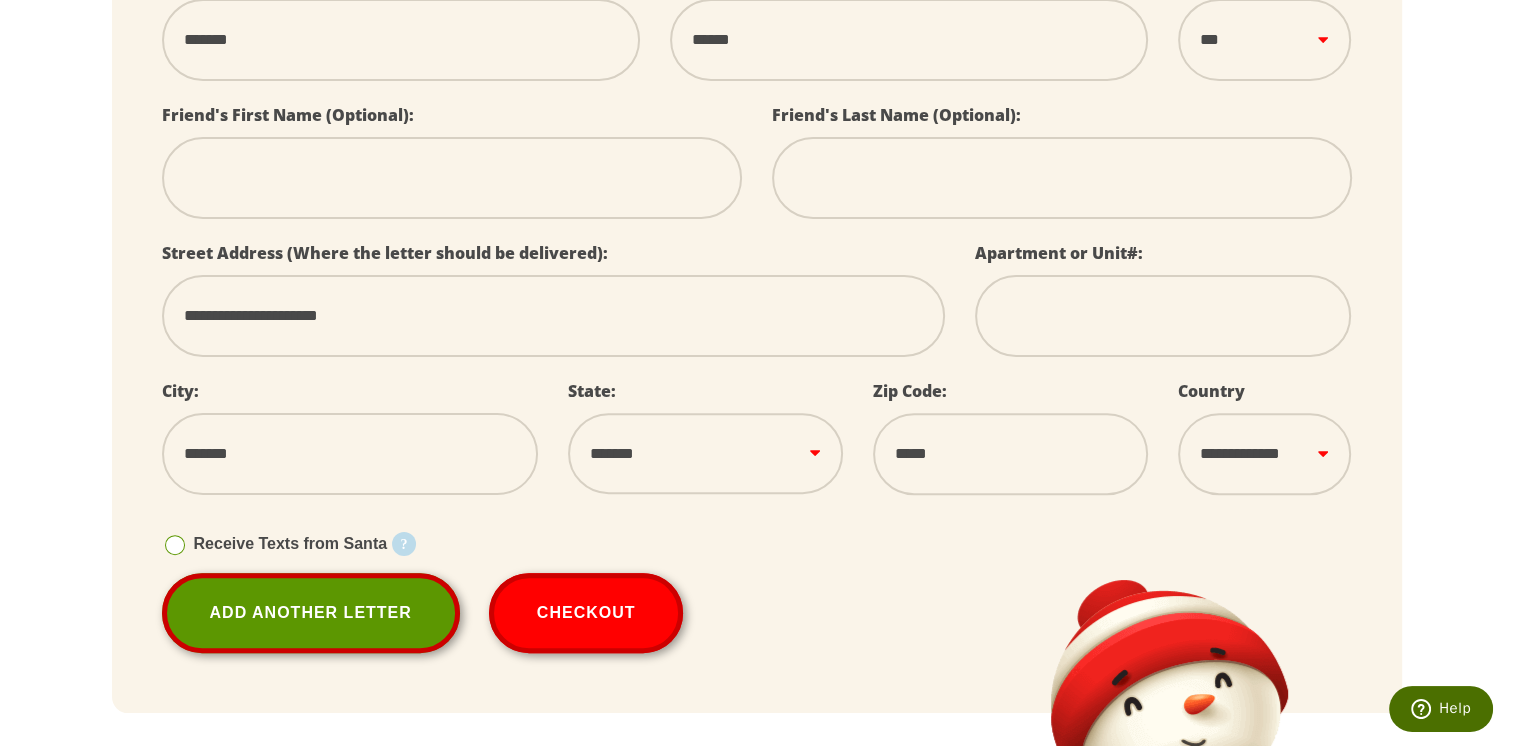 scroll, scrollTop: 600, scrollLeft: 0, axis: vertical 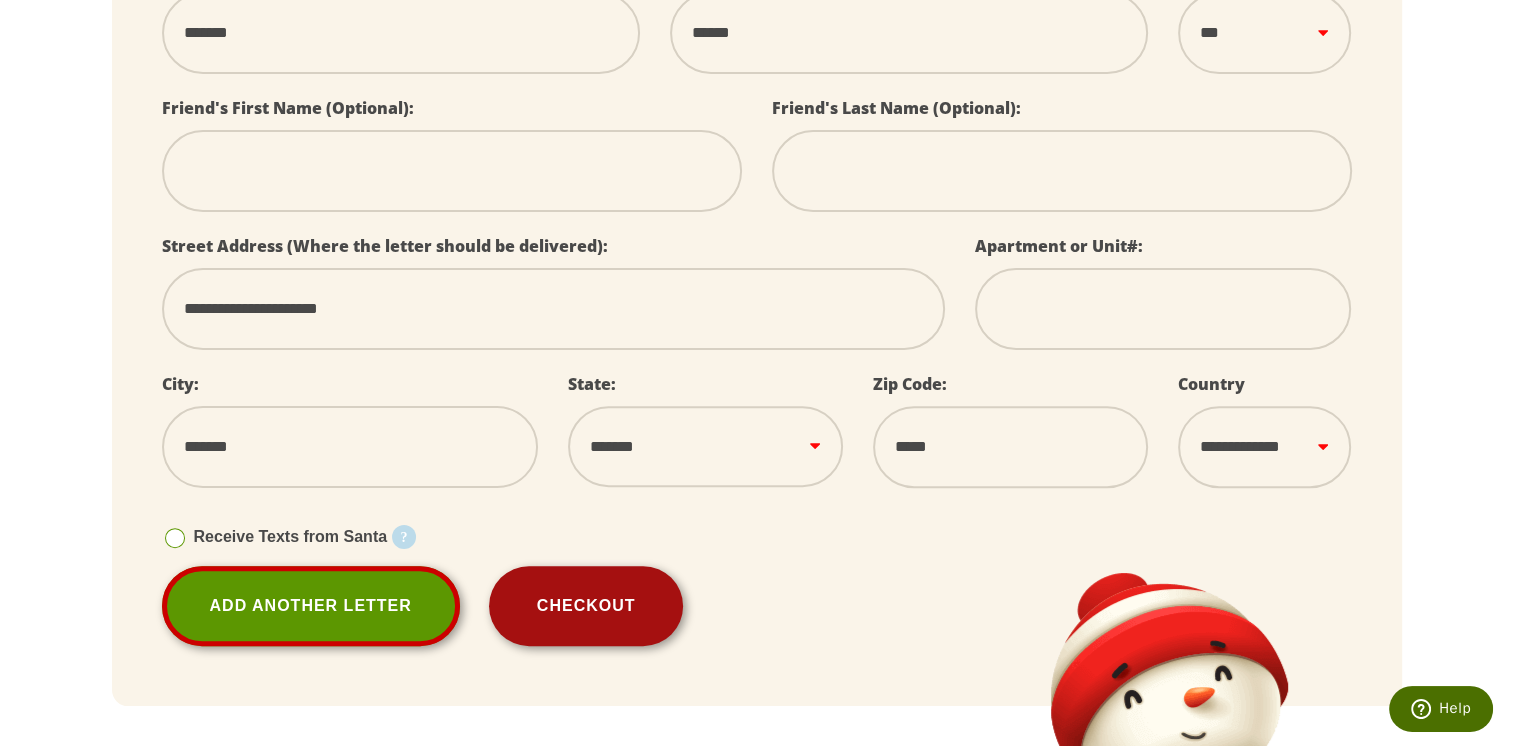 click on "Checkout" at bounding box center [586, 606] 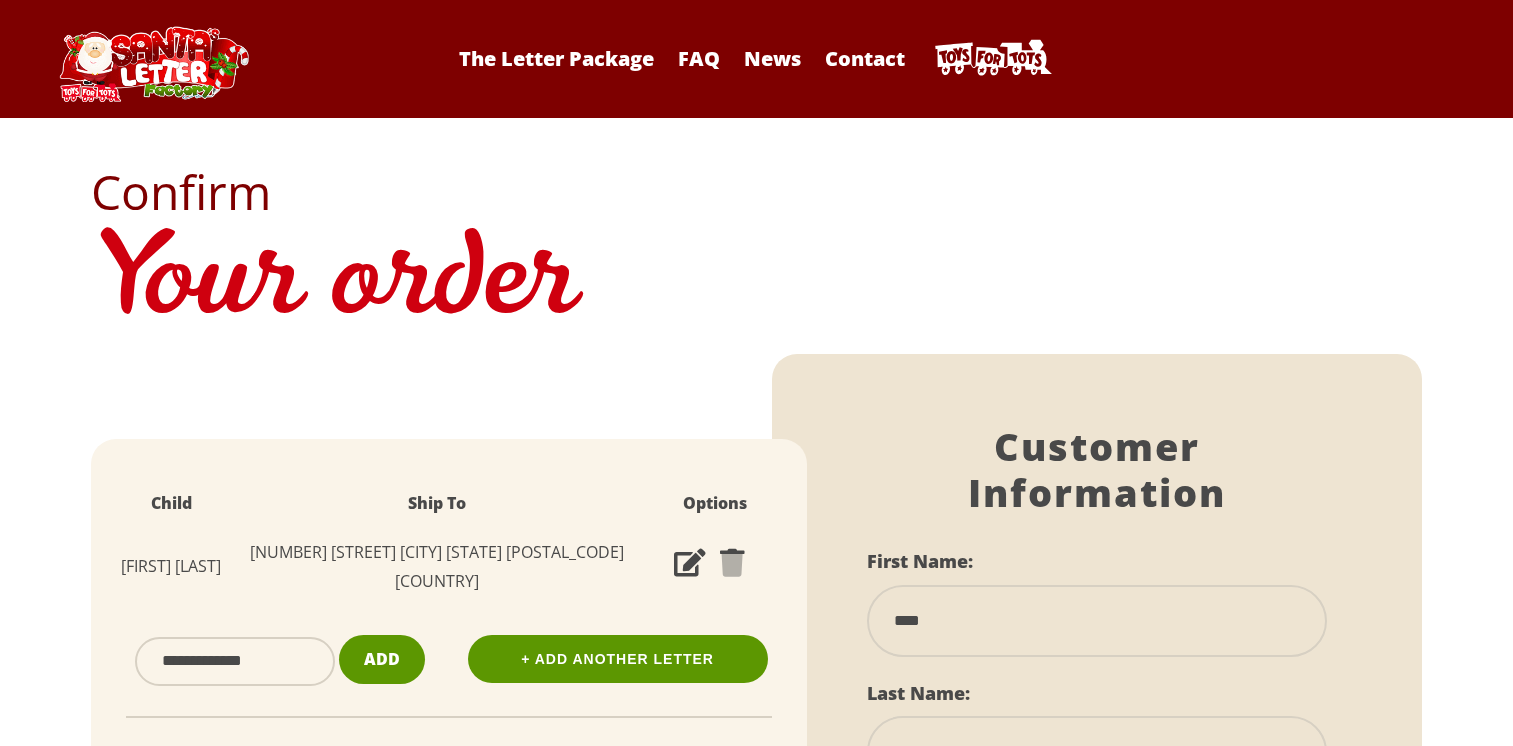 select on "**" 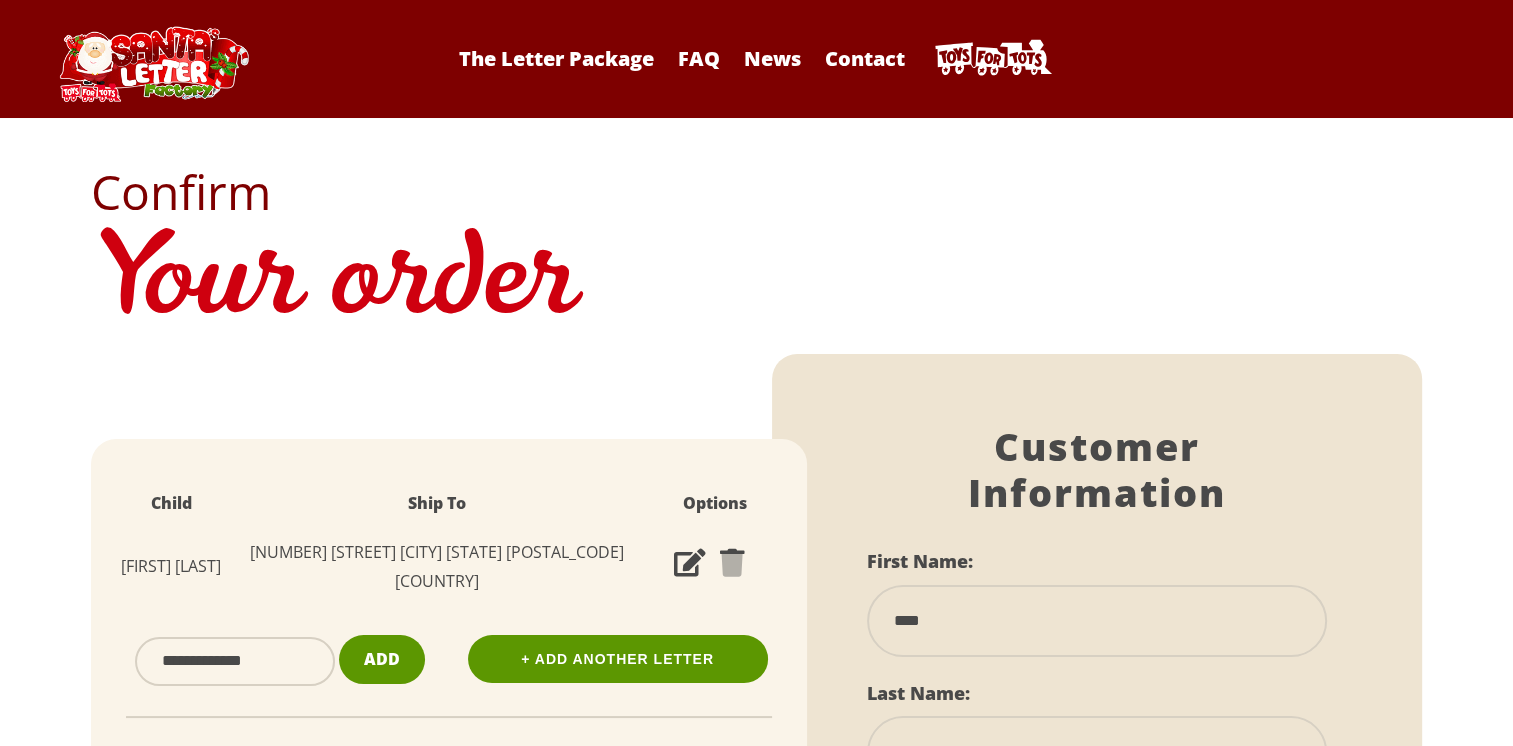 scroll, scrollTop: 0, scrollLeft: 0, axis: both 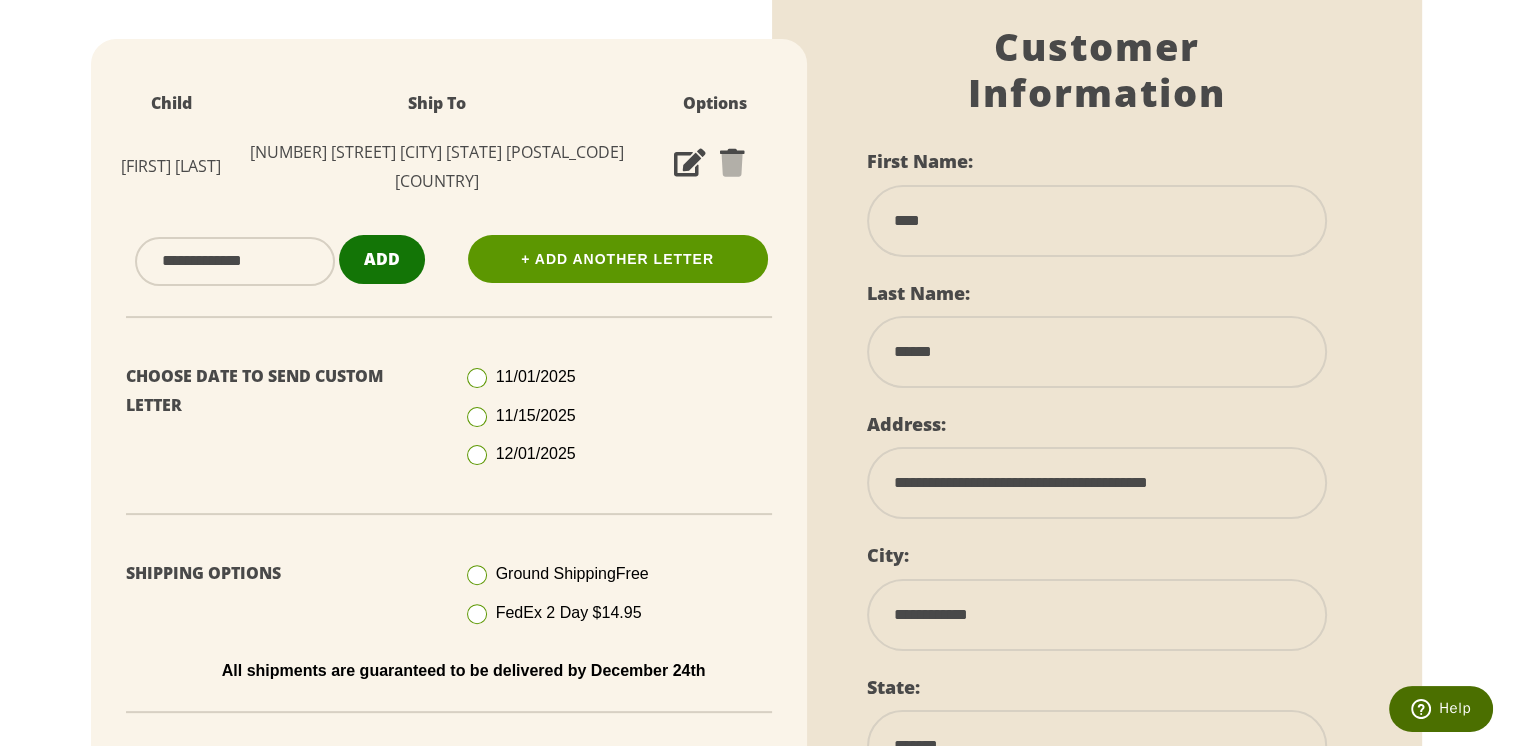 click on "Add" at bounding box center [382, 259] 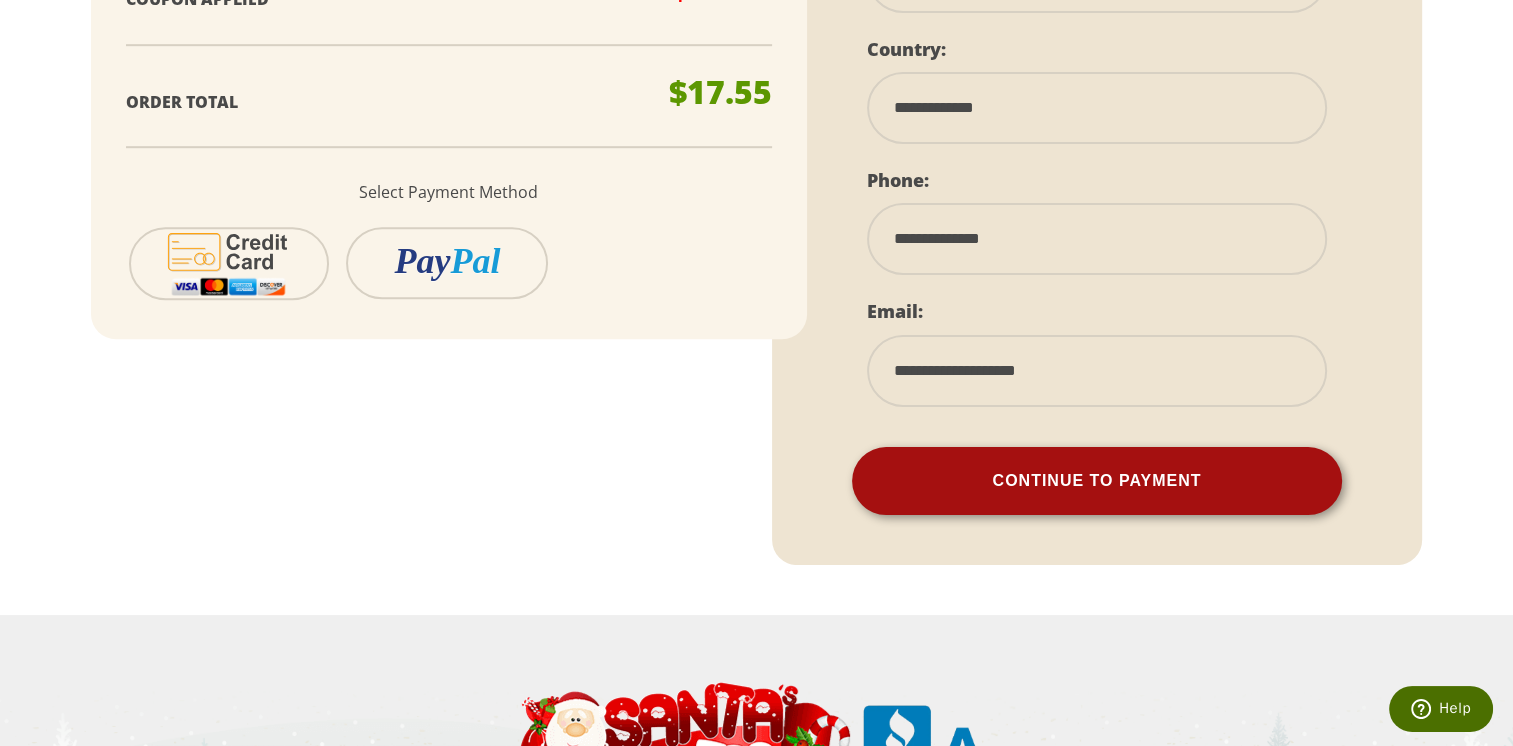 click on "Continue To Payment" at bounding box center [1097, 481] 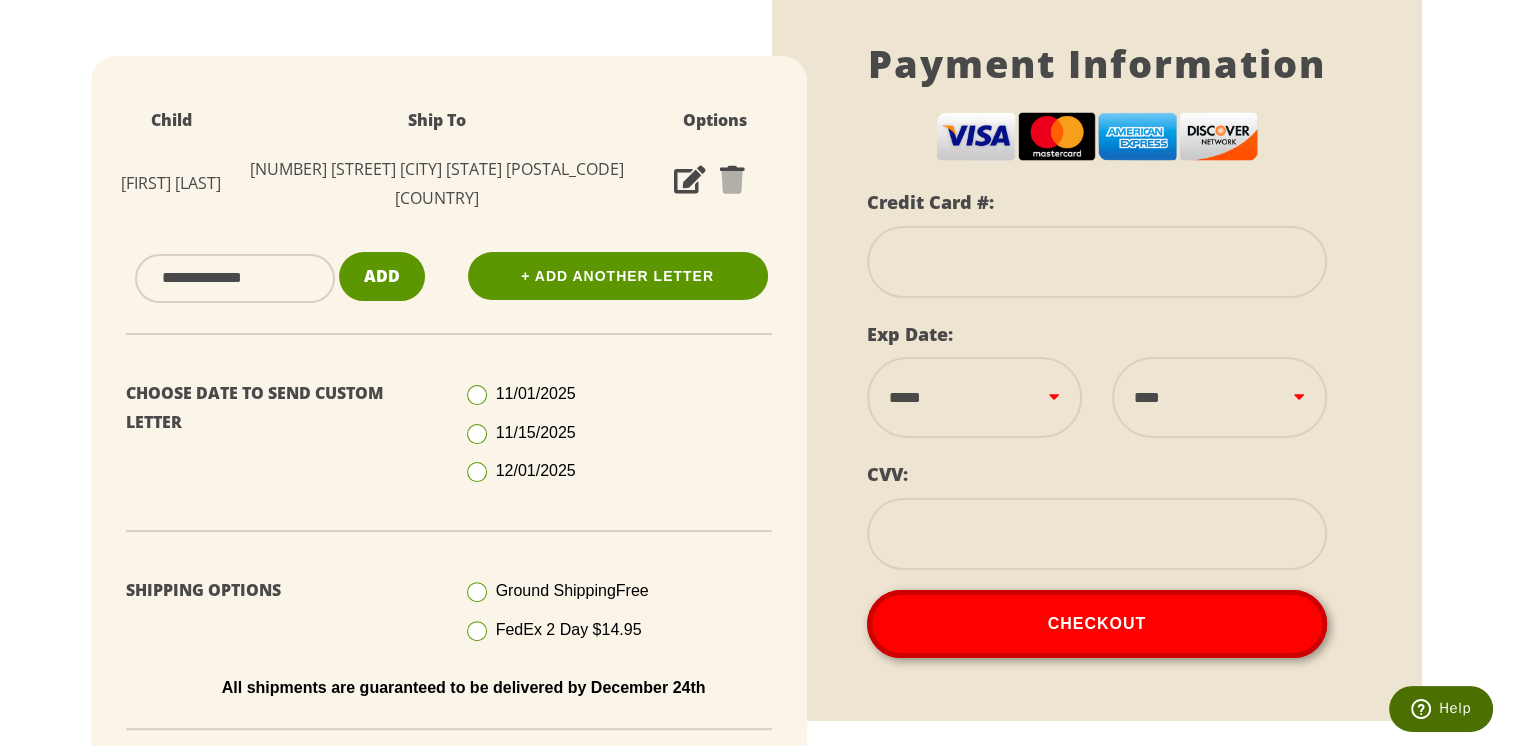 scroll, scrollTop: 344, scrollLeft: 0, axis: vertical 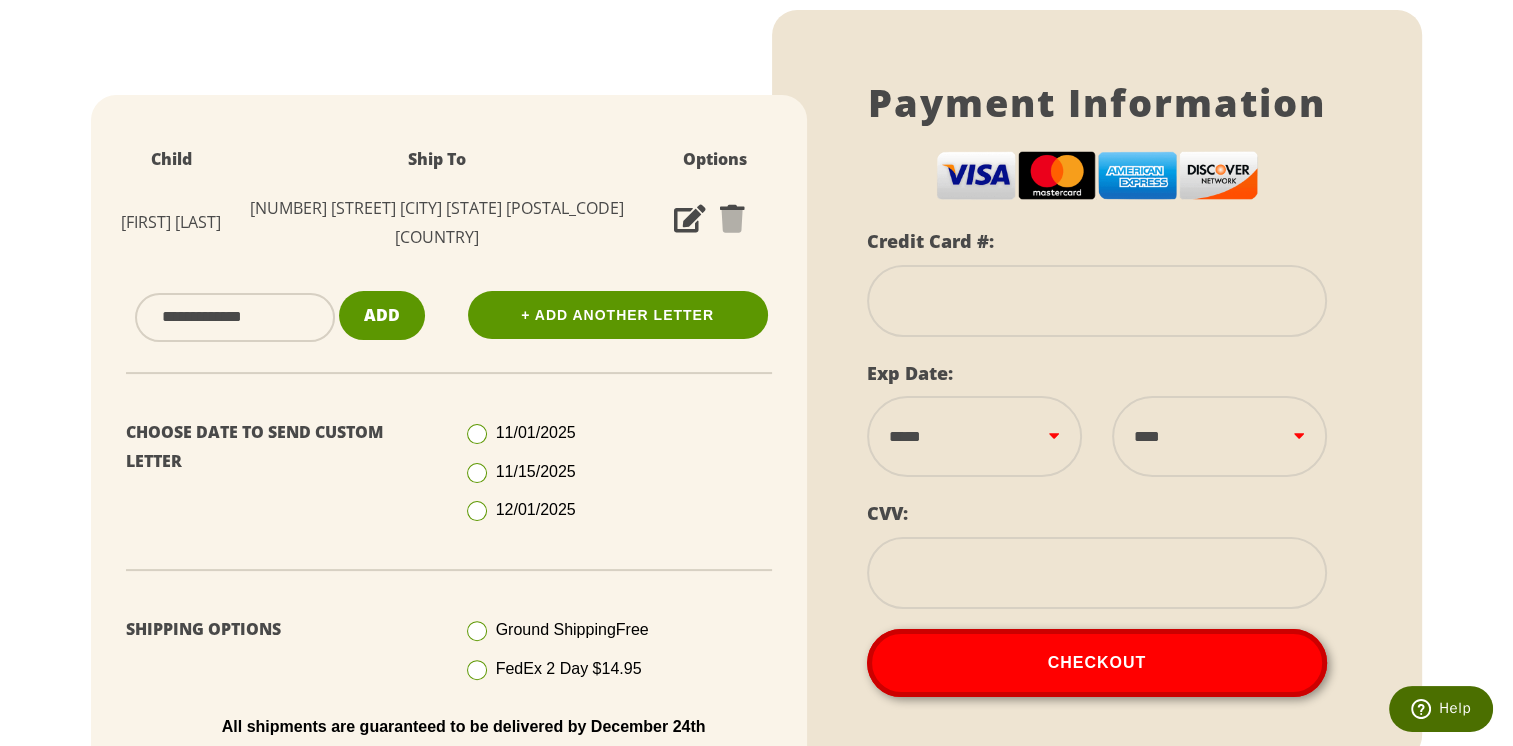 click at bounding box center (1097, 301) 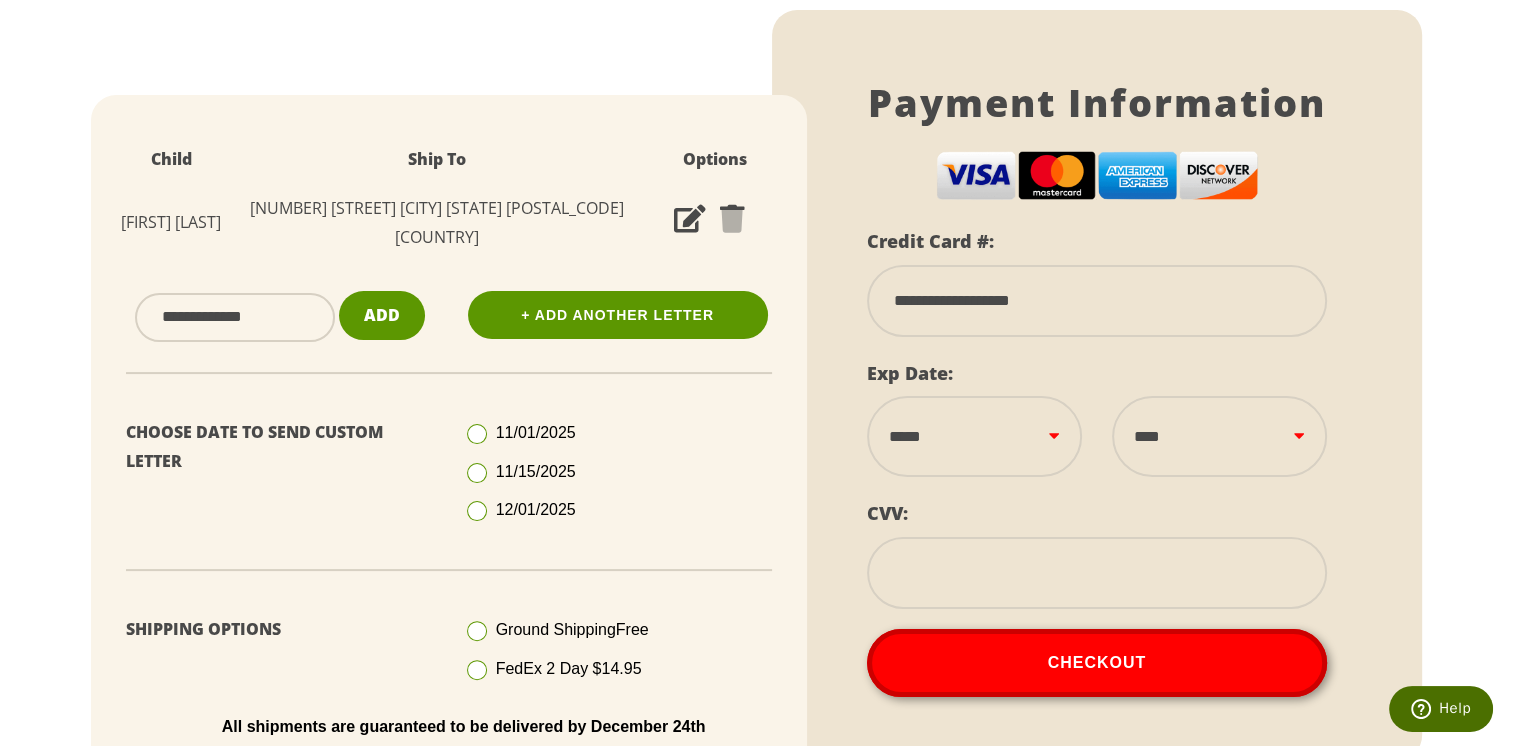 type on "**********" 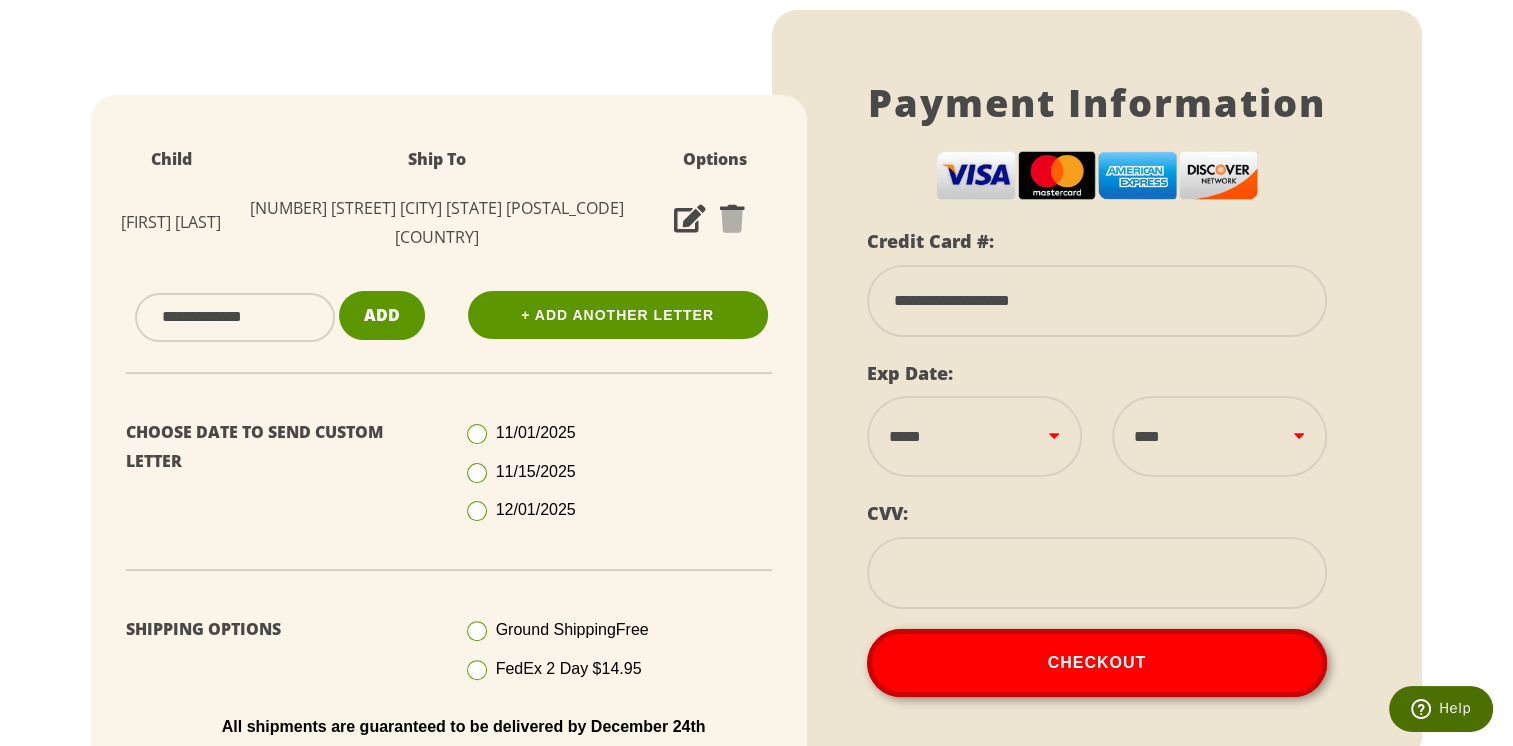 click on "**********" at bounding box center (974, 436) 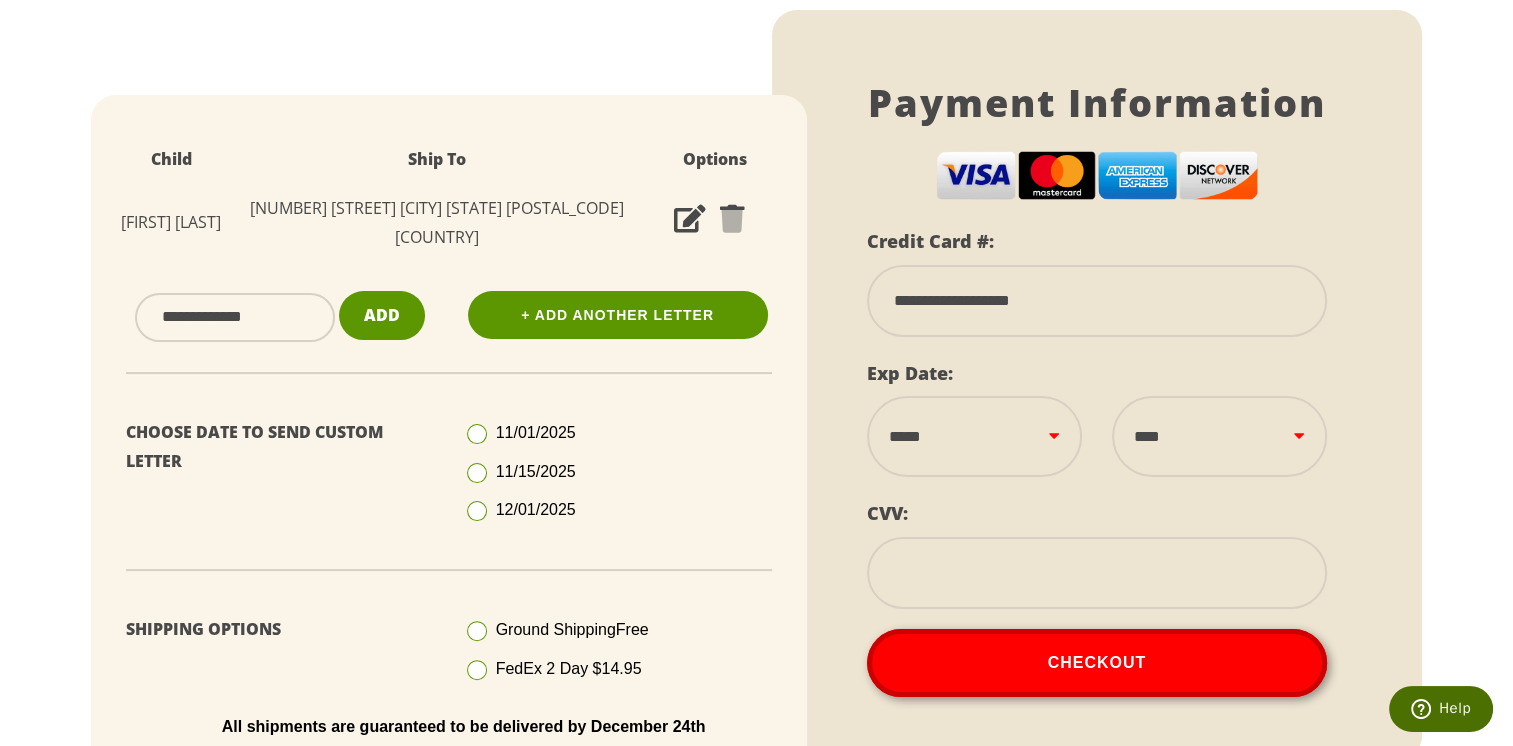 select on "**" 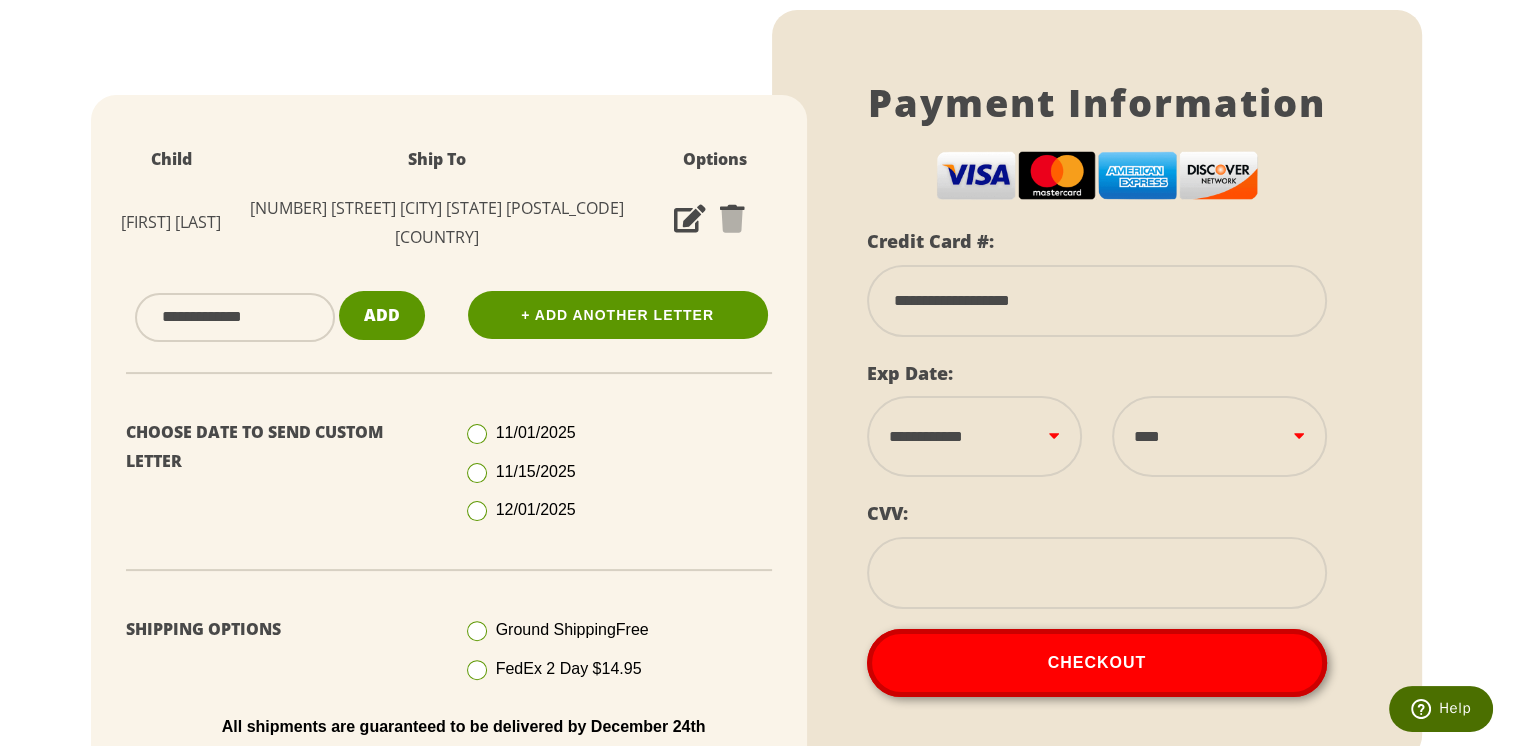 click on "**********" at bounding box center (974, 436) 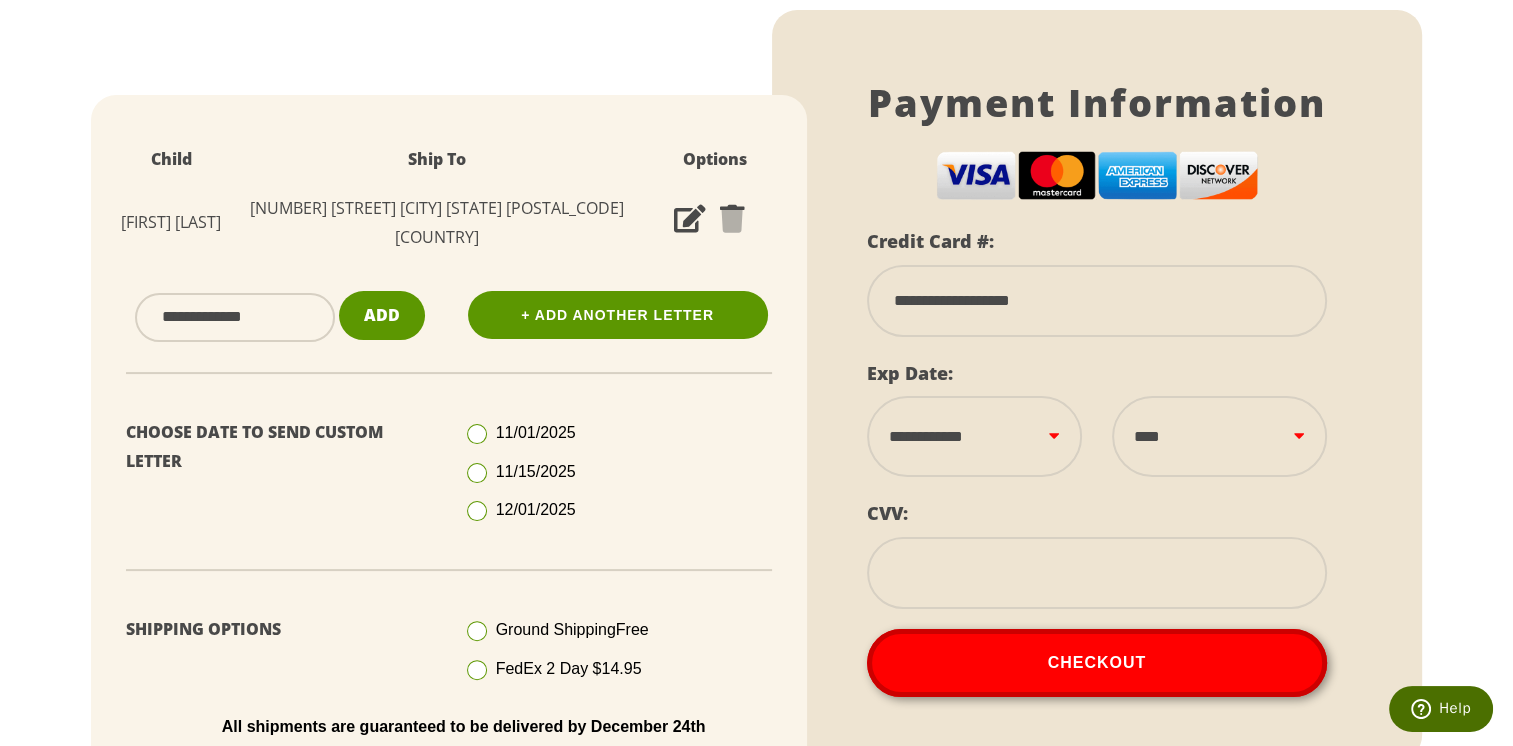 click on "****   ****   ****   ****   ****   ****   ****   ****   ****   ****   ****   ****   ****" at bounding box center [1219, 436] 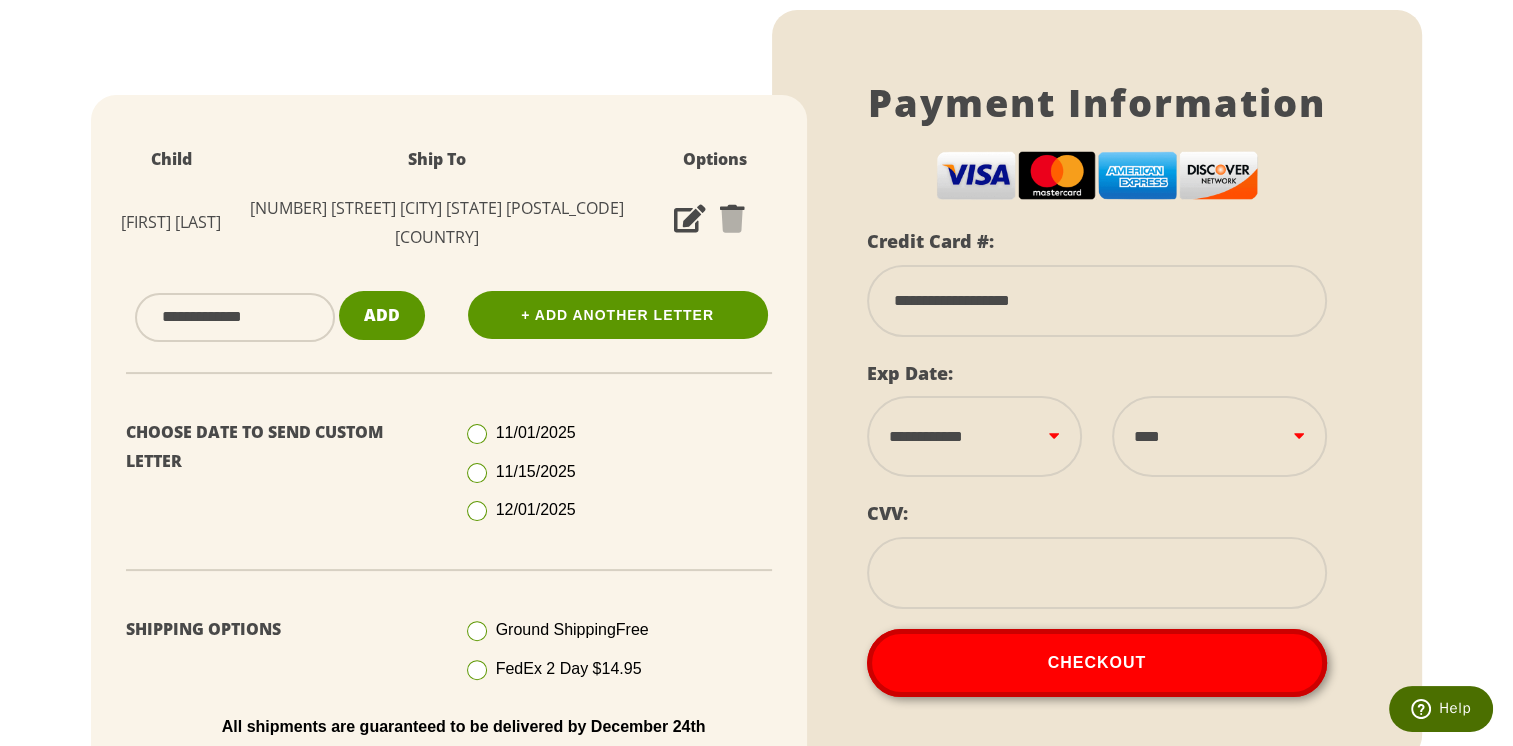 select on "****" 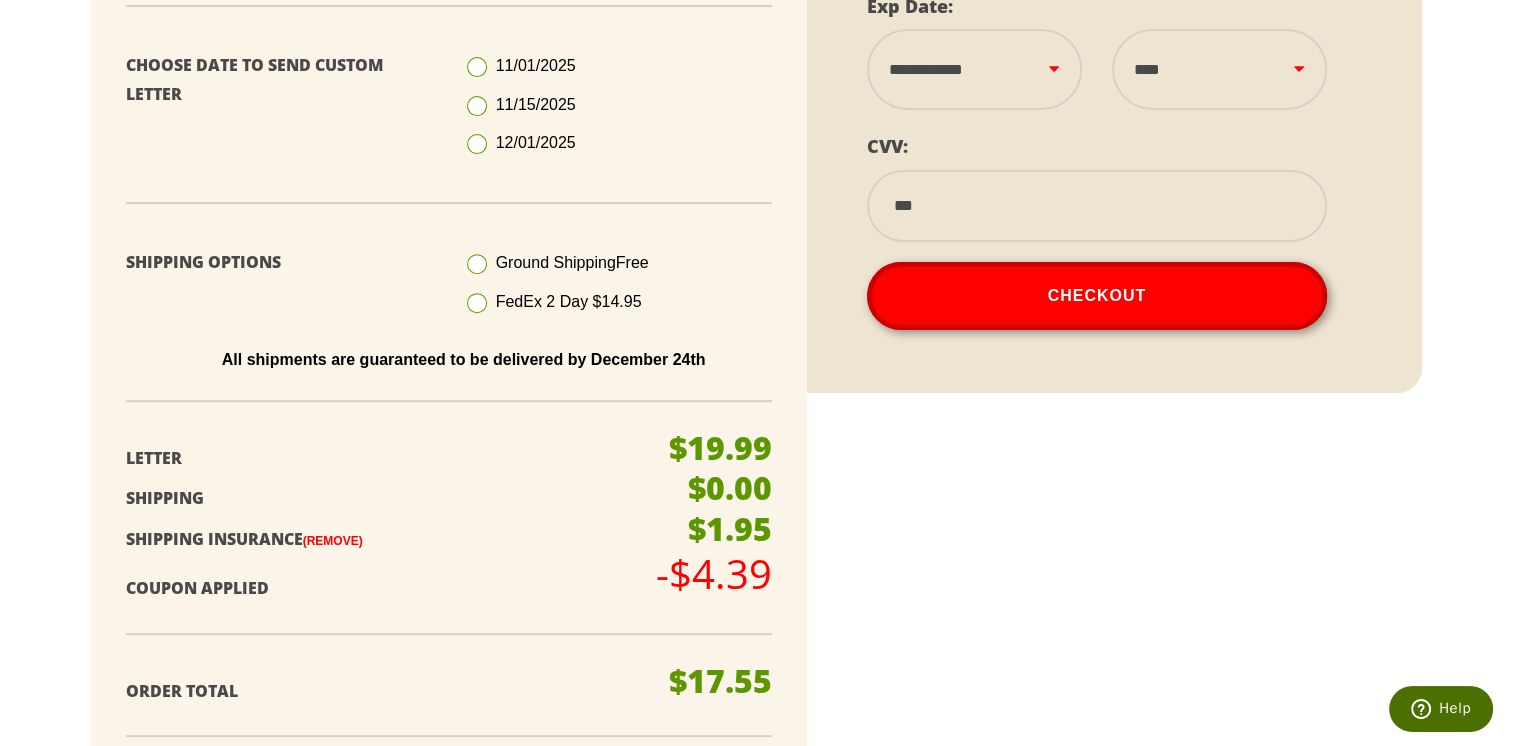 scroll, scrollTop: 744, scrollLeft: 0, axis: vertical 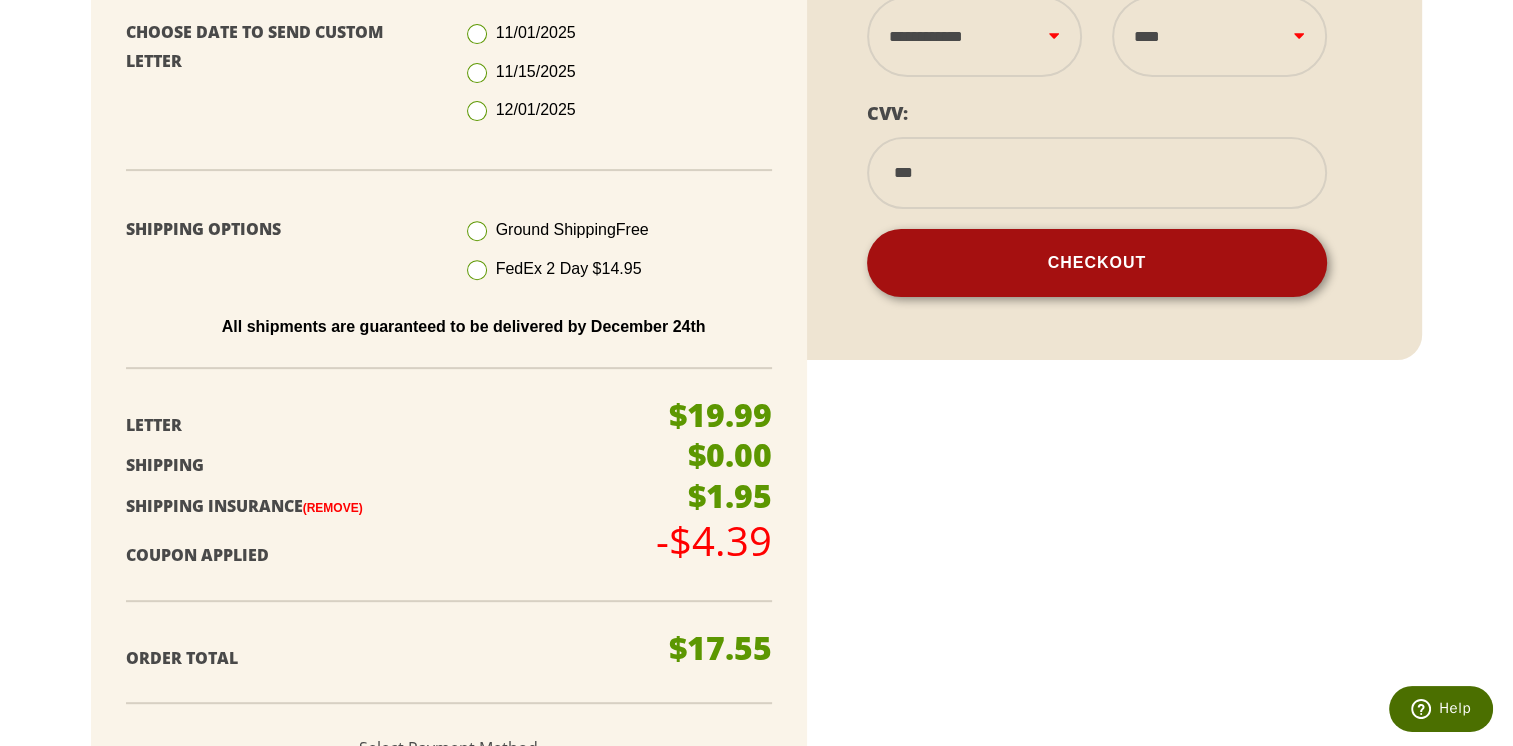 type on "***" 